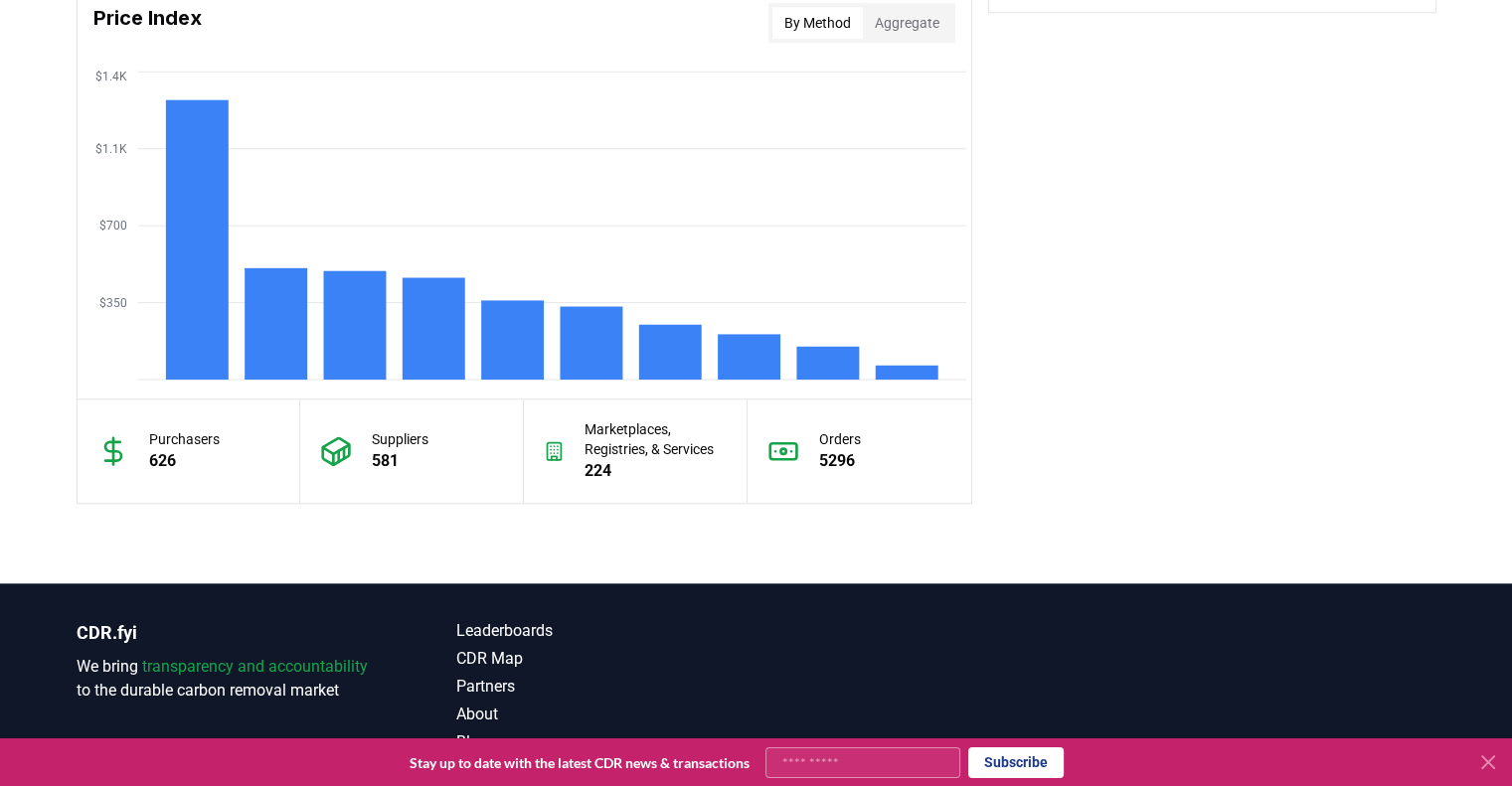 scroll, scrollTop: 1647, scrollLeft: 0, axis: vertical 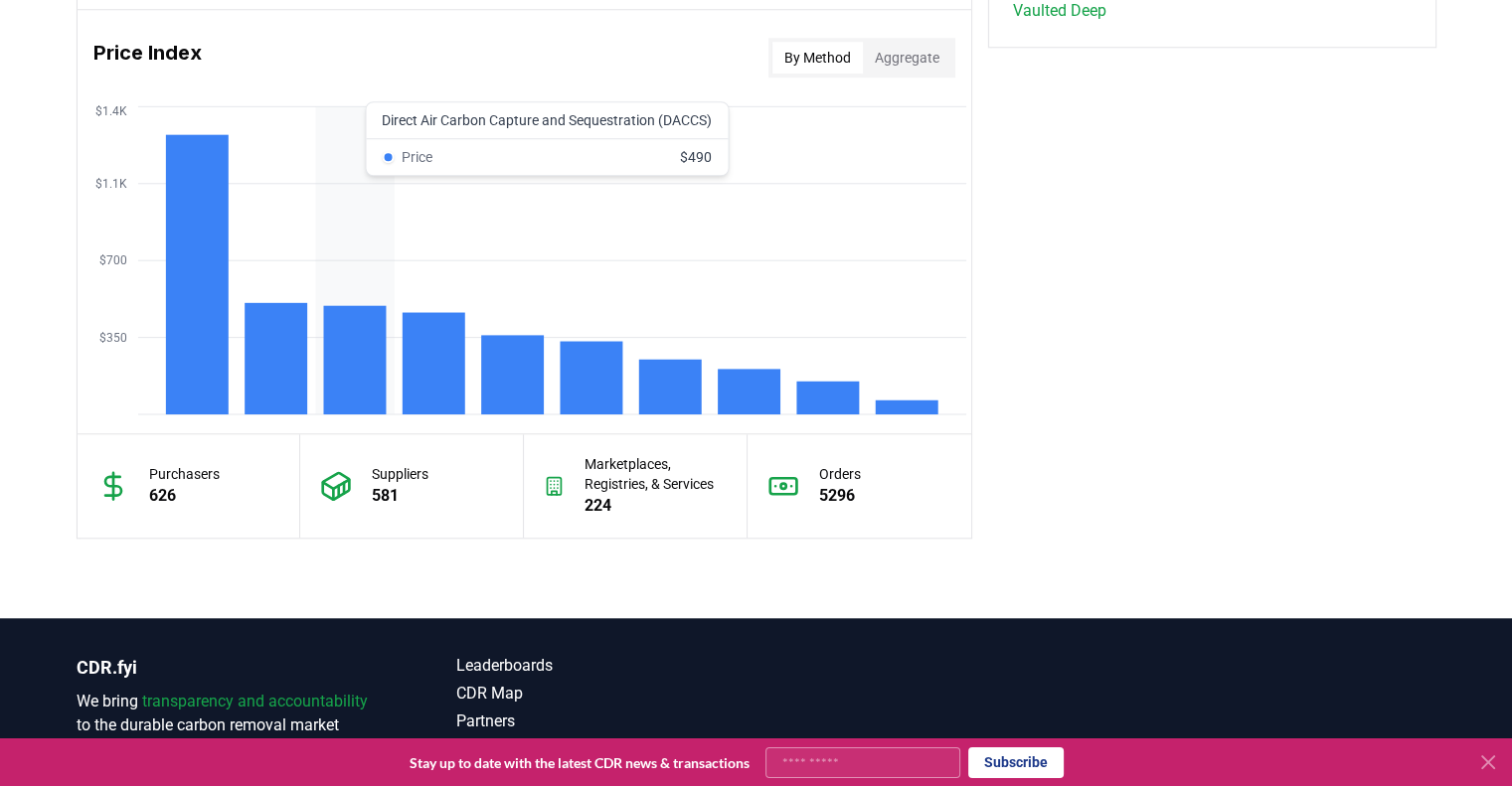 click 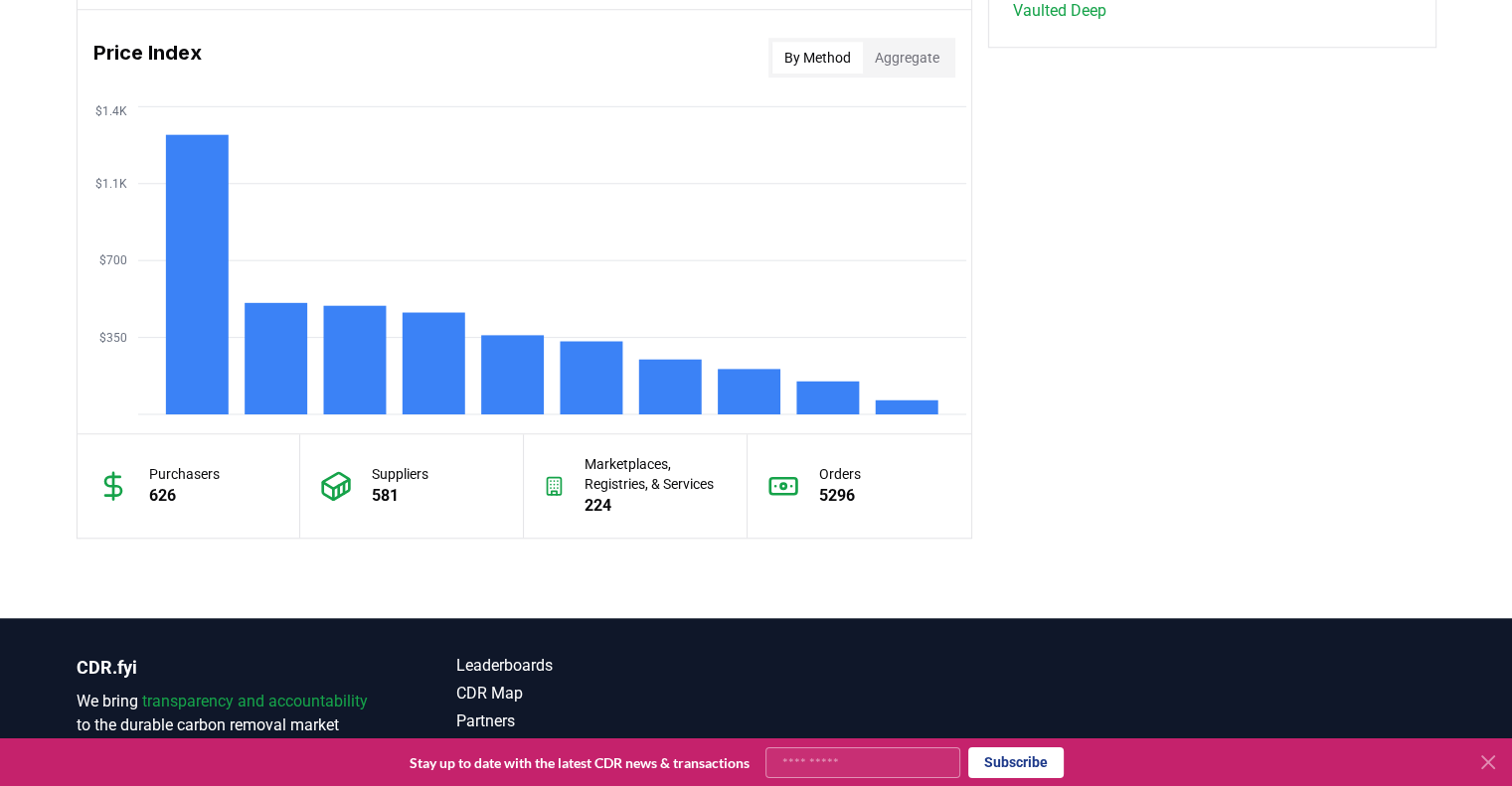 click on "By Method" at bounding box center [817, 58] 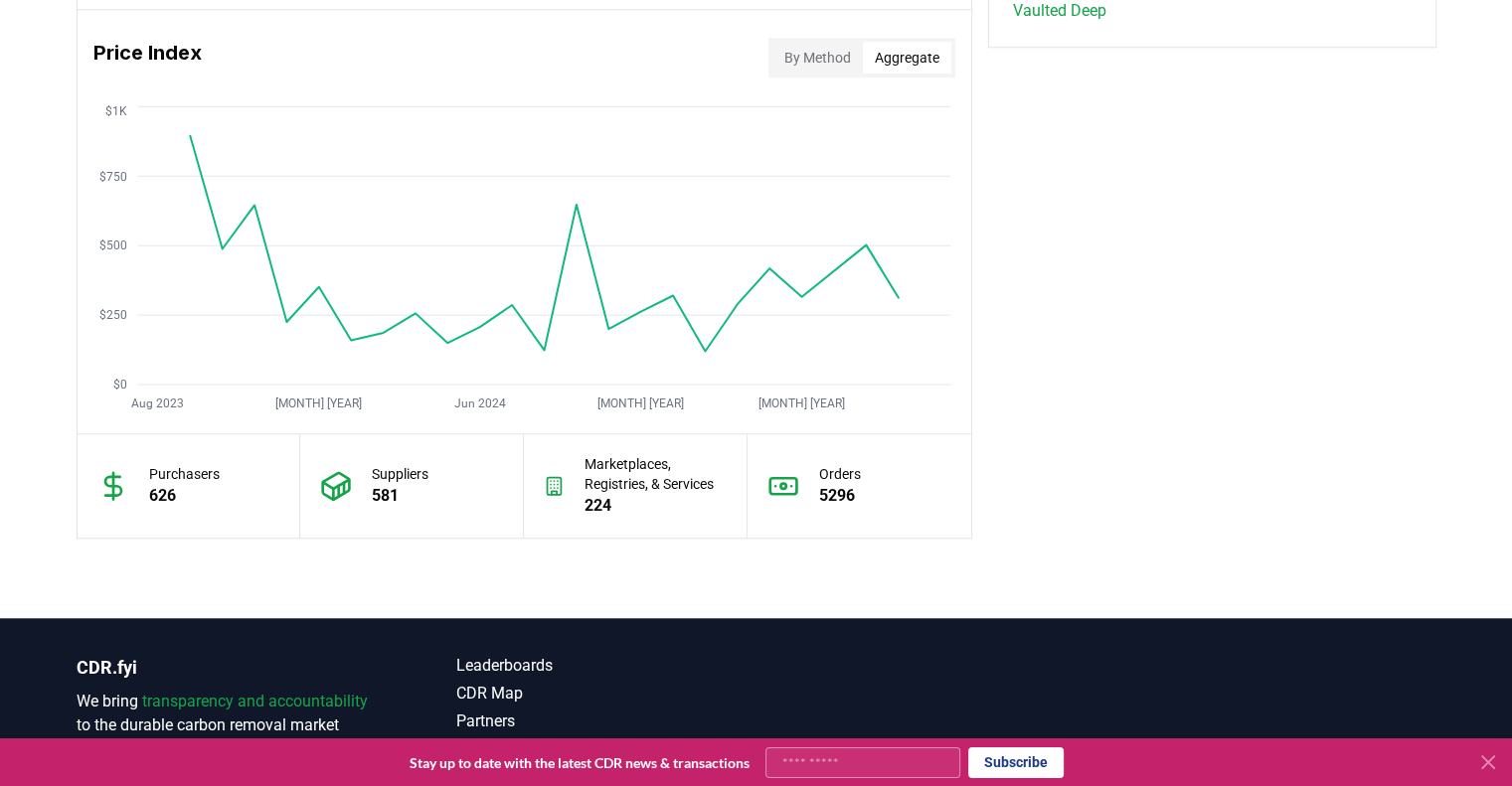 click on "Aggregate" at bounding box center [907, 58] 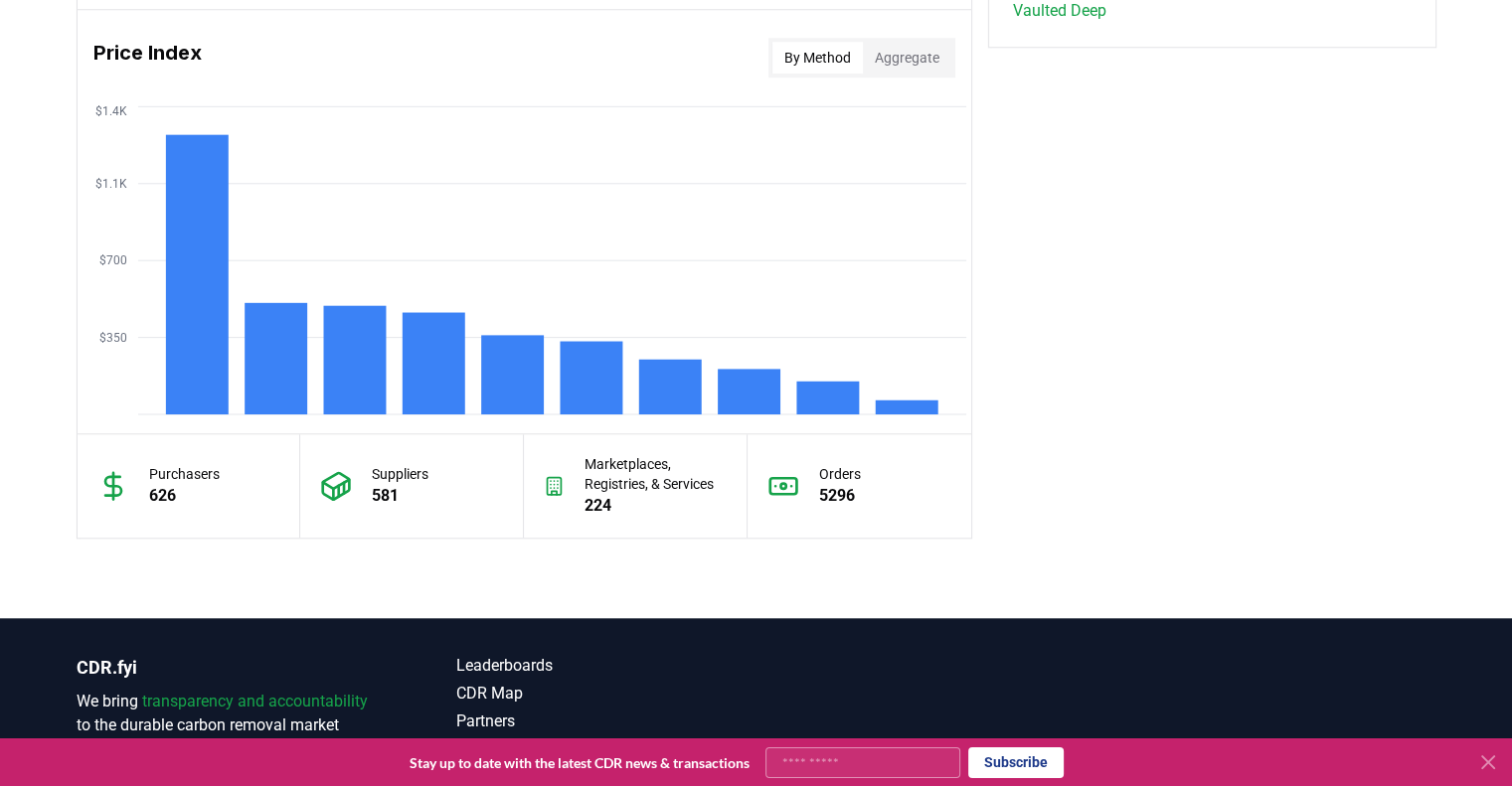 click on "By Method" at bounding box center [817, 58] 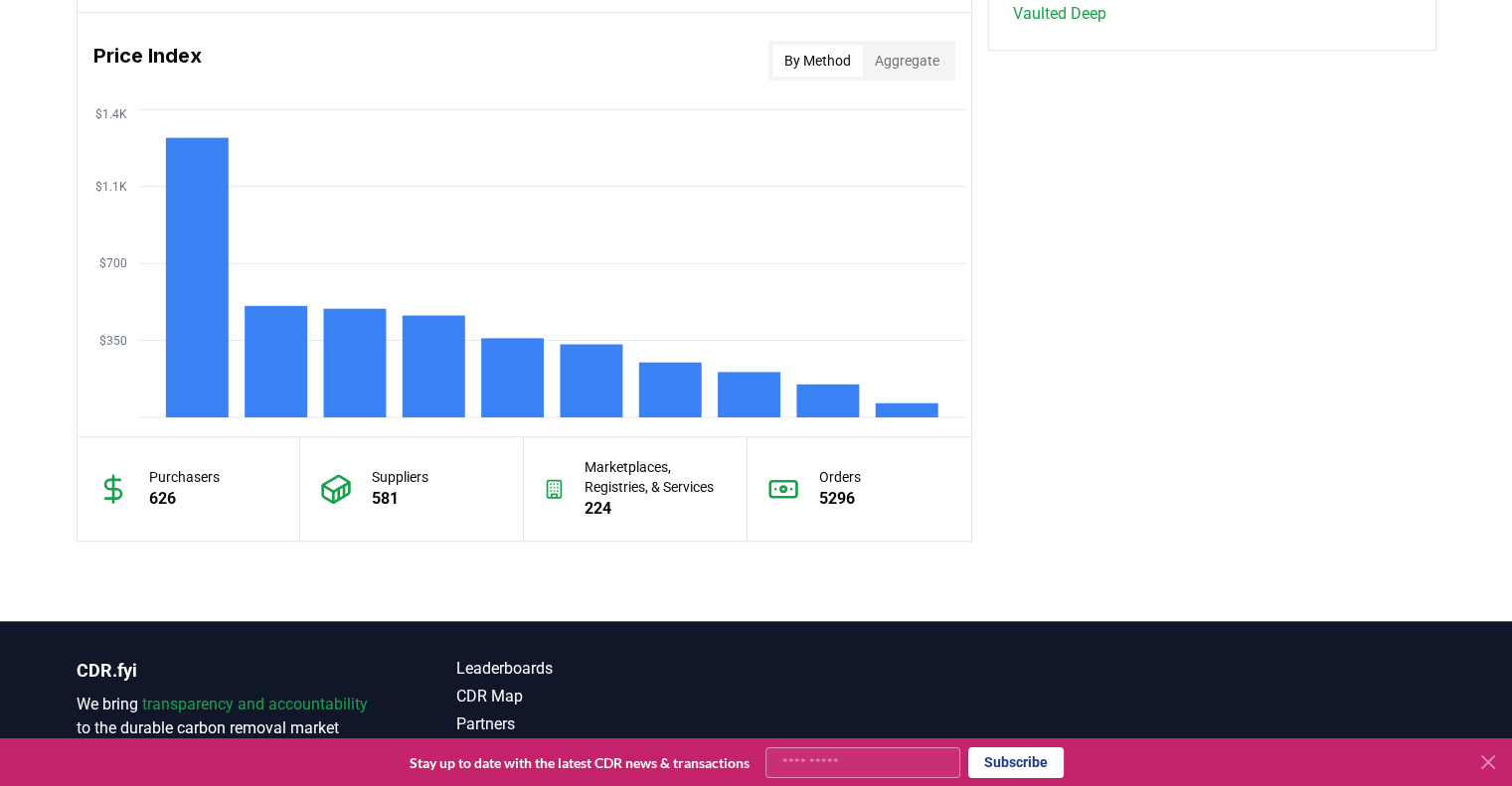 scroll, scrollTop: 1686, scrollLeft: 0, axis: vertical 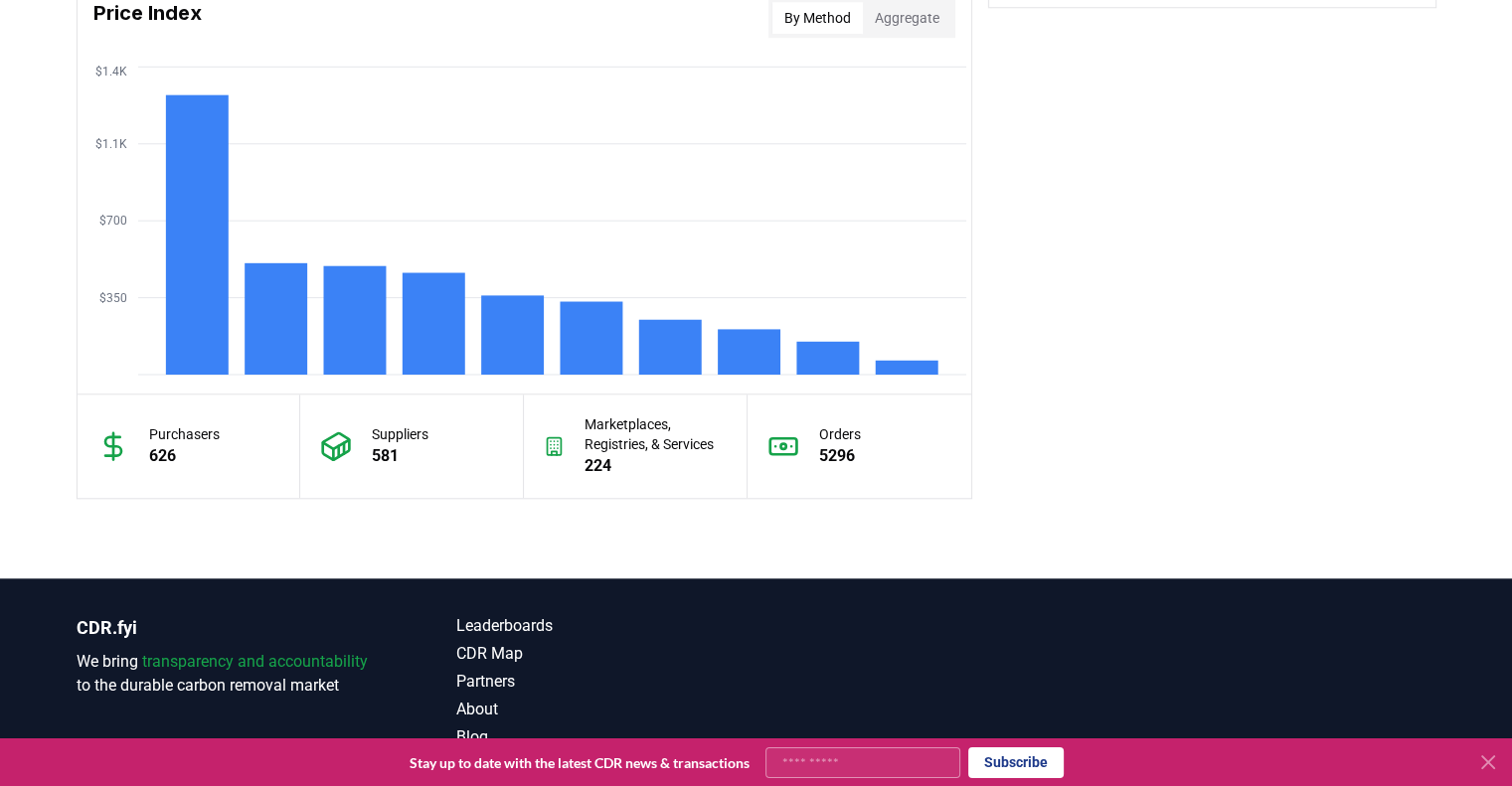 click on "Unlock full market insights with our Partner Portal Free to all users with a work account.  Premium options available for Data Partners and Platform Subscribers. Sign Up Key Metrics Find detailed analysis of carbon removal data through time. Total Sales Tonnes $ Value Jan 2019 Jul 2019 Jan 2020 Jul 2020 Jan 2021 Jul 2021 Jan 2022 Jul 2022 Jan 2023 Jul 2023 Jan 2024 Jul 2024 Jan 2025 Jul 2025 0 9.5M 19M 29M 38M Deliveries Total % of Sales Jan 2019 Jul 2019 Jan 2020 Jul 2020 Jan 2021 Jul 2021 Jan 2022 Jul 2022 Jan 2023 Jul 2023 Jan 2024 Jul 2024 Jan 2025 Jul 2025 0 250K 500K 750K 1M Price Index By Method Aggregate $350 $700 $1.1K $1.4K Purchasers 626 Suppliers 581 Marketplaces, Registries, & Services 224 Orders 5296 Leaderboards View All Suppliers Purchasers Services 1 Exomad Green Tonnes Delivered :   168,771 Tonnes Sold :   1,807,222 2 Aperam BioEnergia Tonnes Delivered :   89,298 Tonnes Sold :   121,183 3 Varaha Tonnes Delivered :   83,371 Tonnes Sold :   195,374 4 Wakefield Biochar Tonnes Delivered :   :" at bounding box center [756, -208] 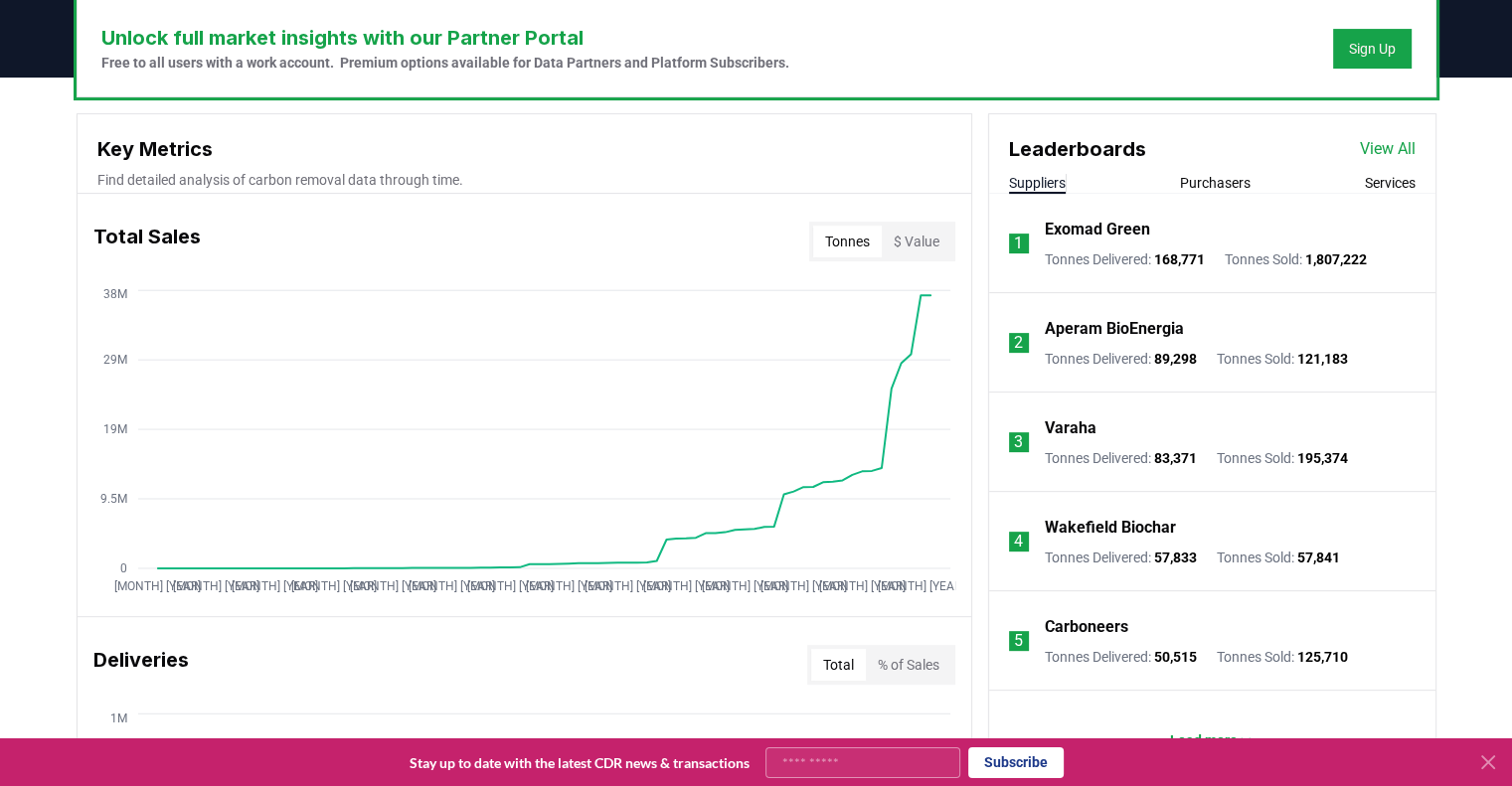 scroll, scrollTop: 653, scrollLeft: 0, axis: vertical 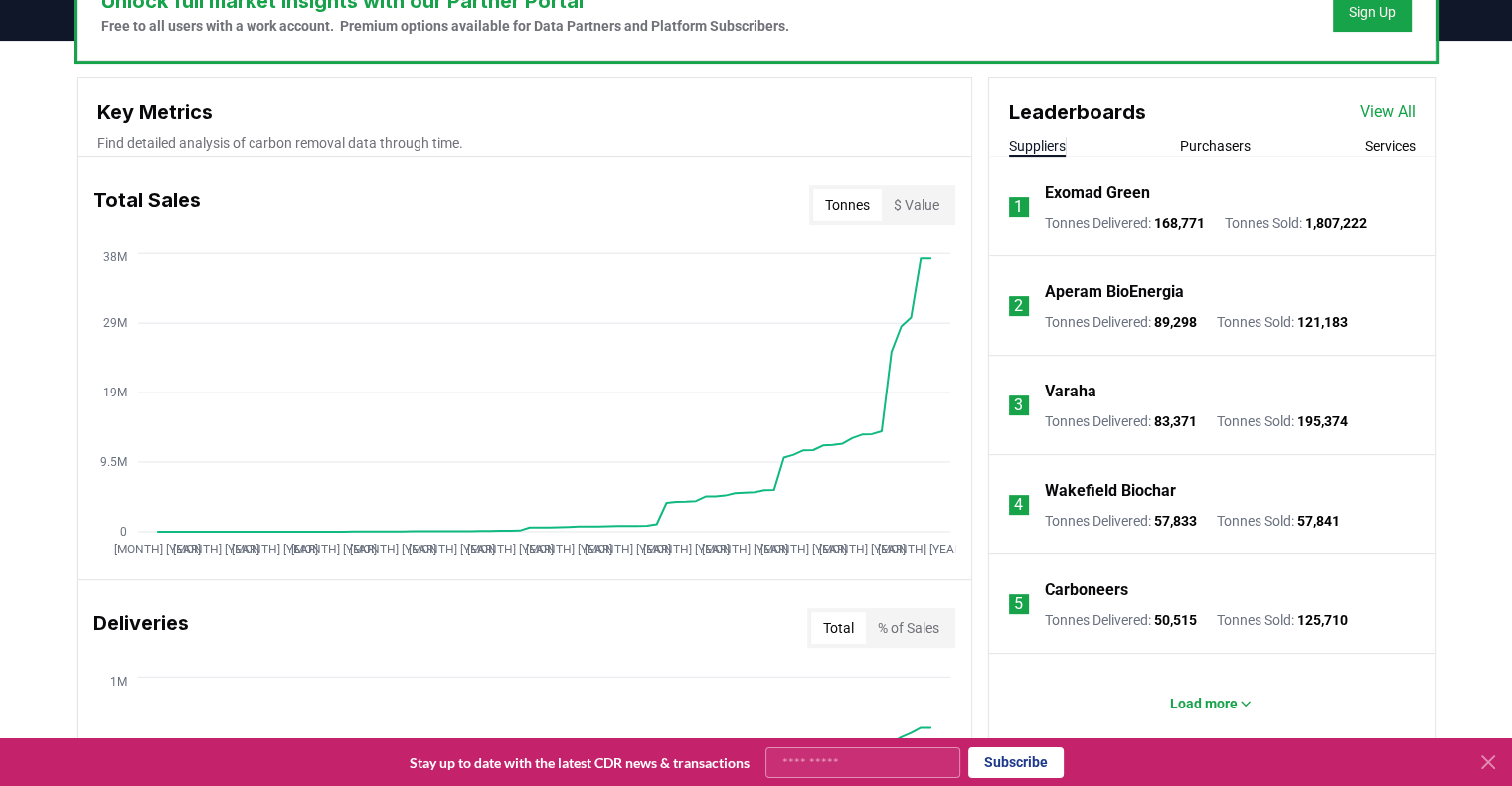 click on "View All" at bounding box center [1388, 112] 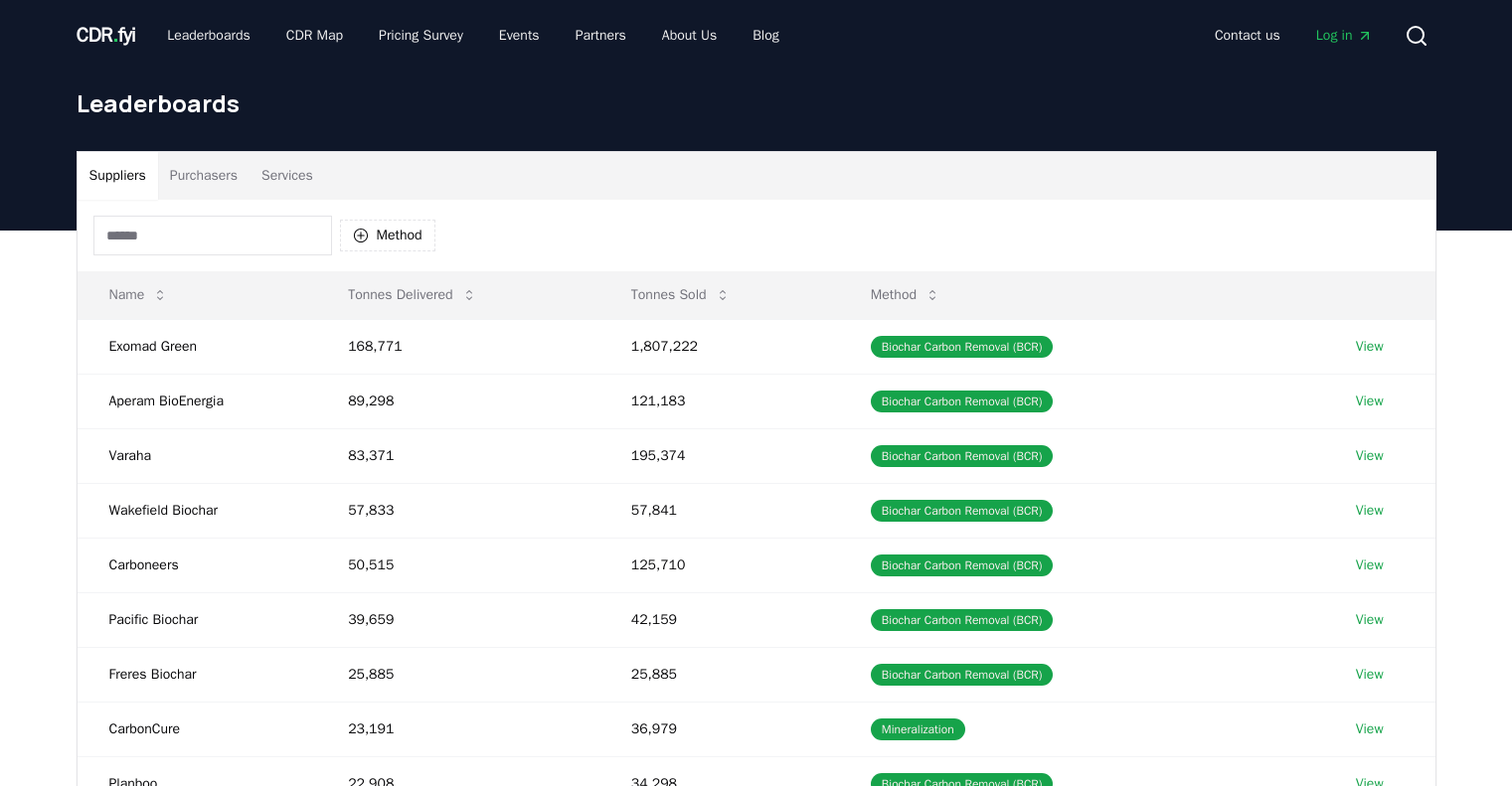 scroll, scrollTop: 0, scrollLeft: 0, axis: both 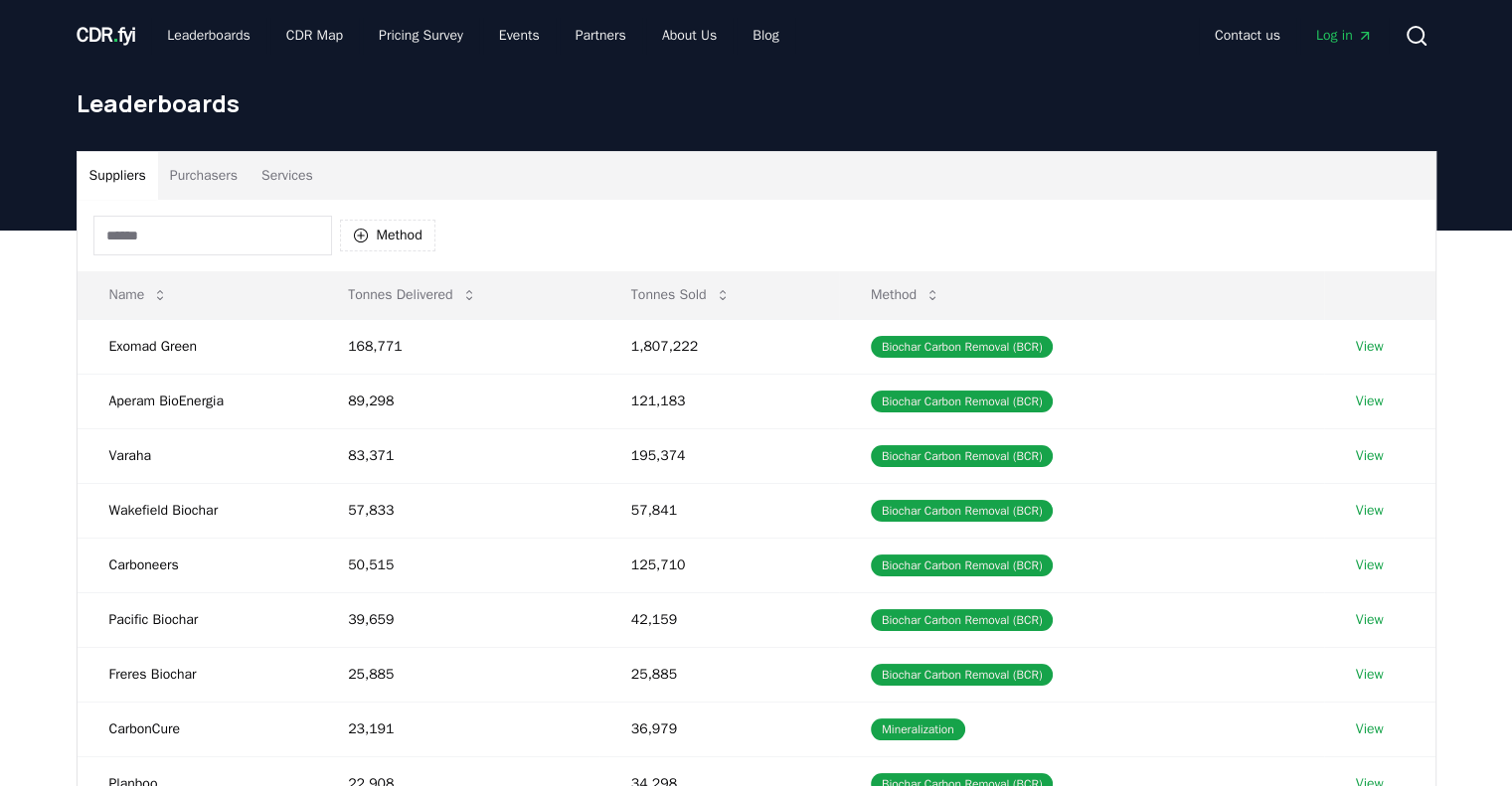 type 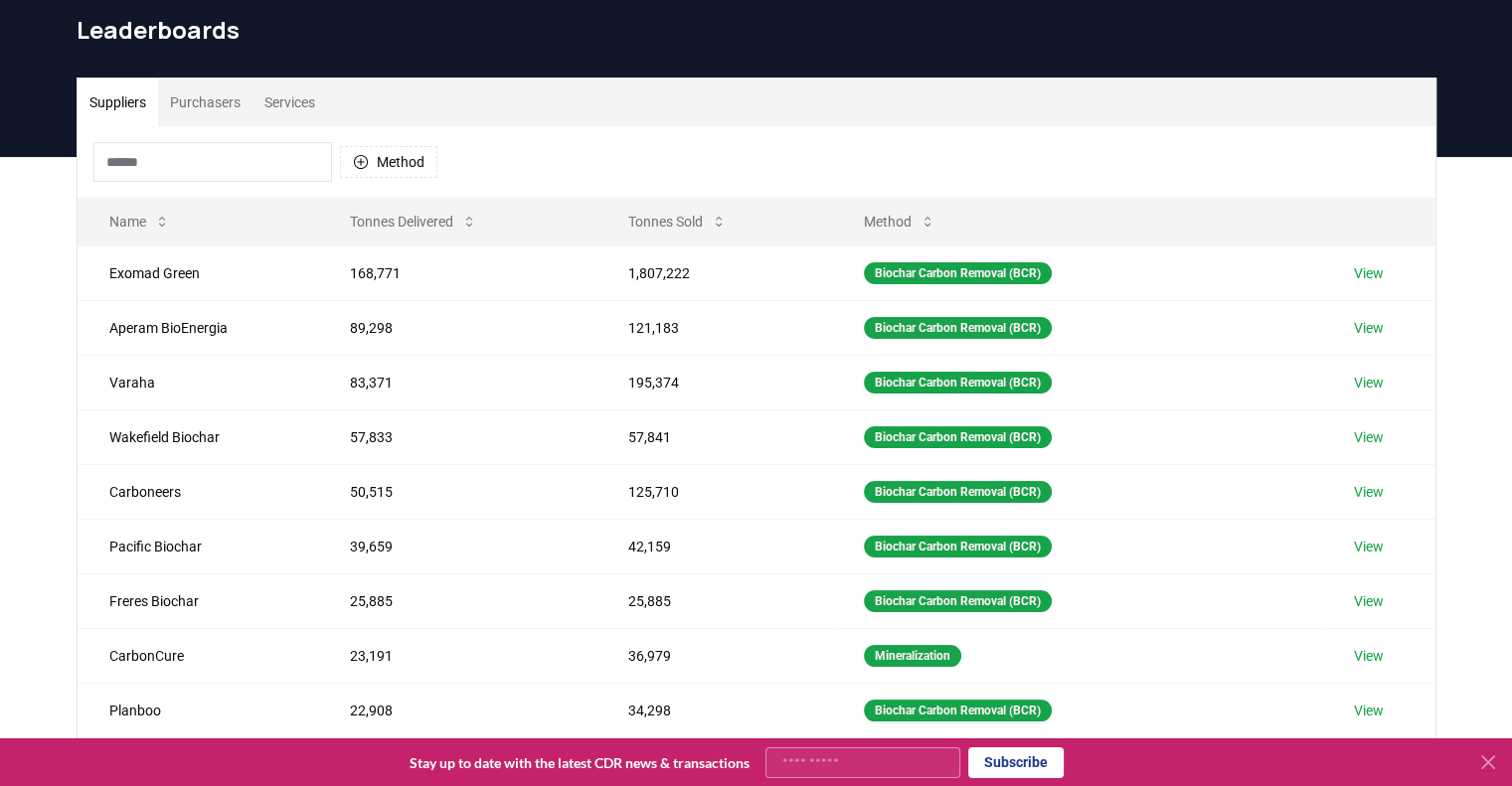 scroll, scrollTop: 79, scrollLeft: 0, axis: vertical 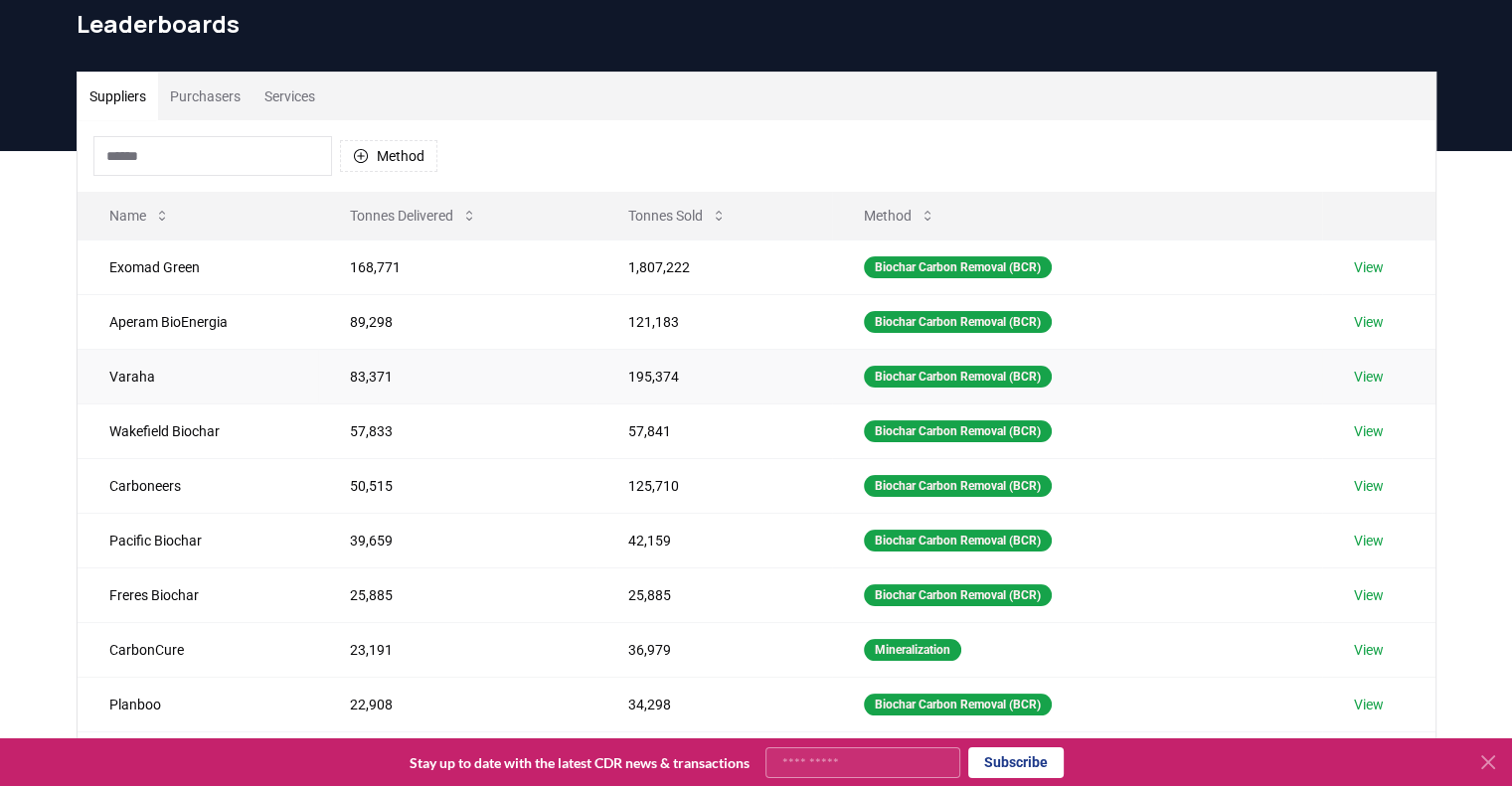 click on "View" at bounding box center [1369, 377] 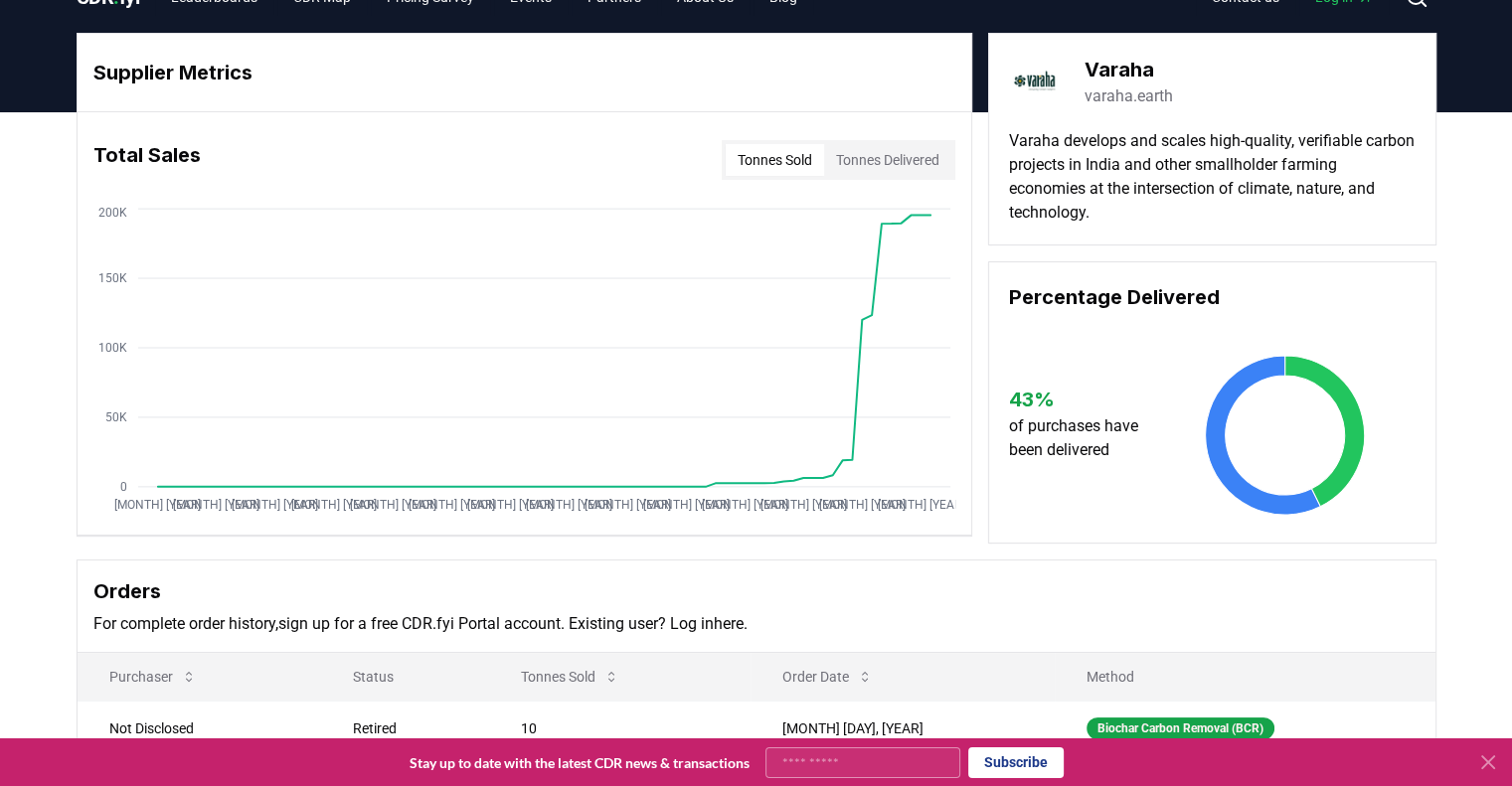 scroll, scrollTop: 0, scrollLeft: 0, axis: both 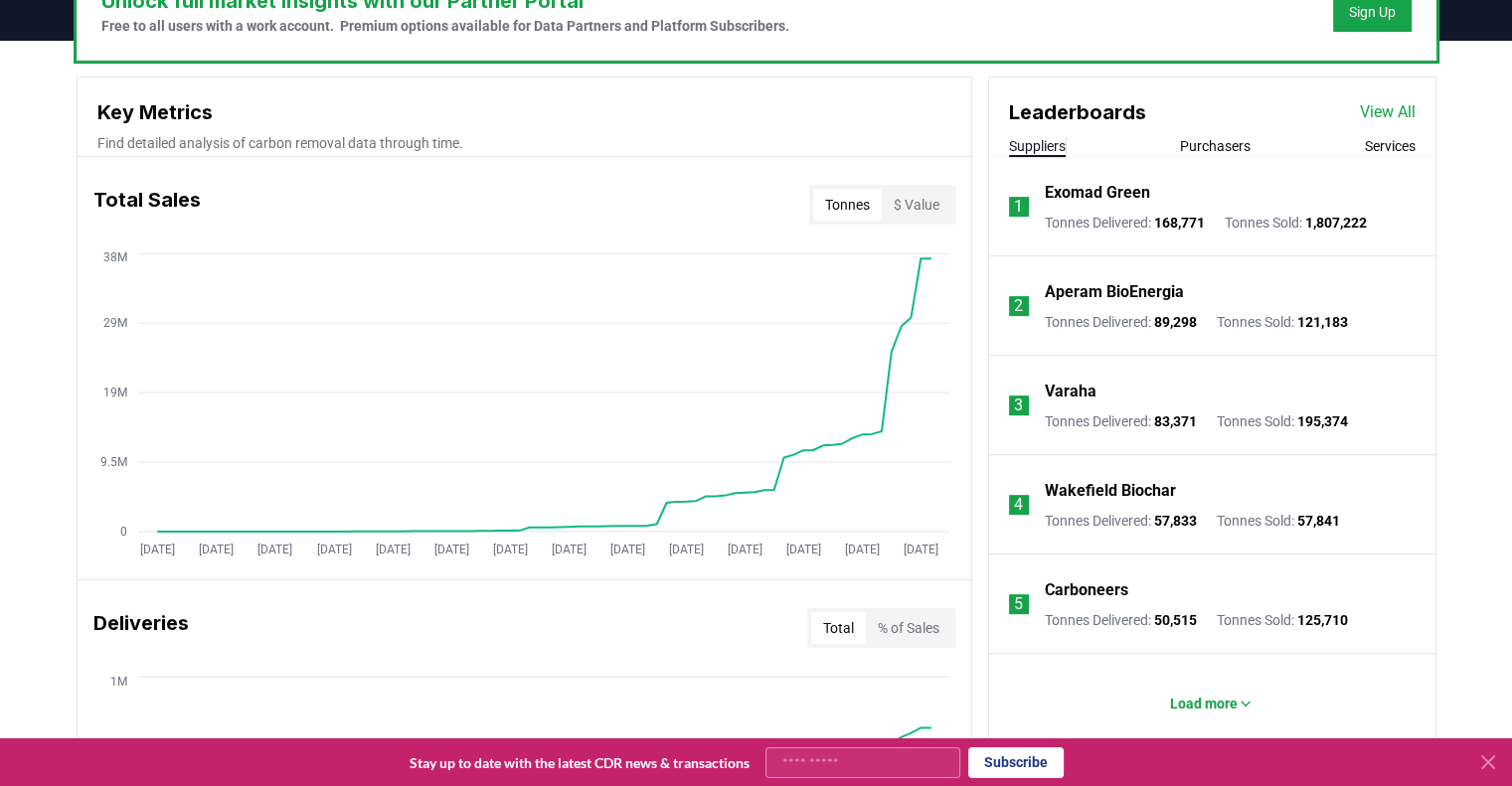 click on "Unlock full market insights with our Partner Portal Free to all users with a work account.  Premium options available for Data Partners and Platform Subscribers. Sign Up Key Metrics Find detailed analysis of carbon removal data through time. Total Sales Tonnes $ Value Jan 2019 Jul 2019 Jan 2020 Jul 2020 Jan 2021 Jul 2021 Jan 2022 Jul 2022 Jan 2023 Jul 2023 Jan 2024 Jul 2024 Jan 2025 Jul 2025 0 9.5M 19M 29M 38M Deliveries Total % of Sales Jan 2019 Jul 2019 Jan 2020 Jul 2020 Jan 2021 Jul 2021 Jan 2022 Jul 2022 Jan 2023 Jul 2023 Jan 2024 Jul 2024 Jan 2025 Jul 2025 0 250K 500K 750K 1M Price Index By Method Aggregate $350 $700 $1.1K $1.4K Purchasers 626 Suppliers 581 Marketplaces, Registries, & Services 224 Orders 5296 Leaderboards View All Suppliers Purchasers Services 1 Exomad Green Tonnes Delivered :   168,771 Tonnes Sold :   1,807,222 2 Aperam BioEnergia Tonnes Delivered :   89,298 Tonnes Sold :   121,183 3 Varaha Tonnes Delivered :   83,371 Tonnes Sold :   195,374 4 Wakefield Biochar Tonnes Delivered :   :" at bounding box center [756, 826] 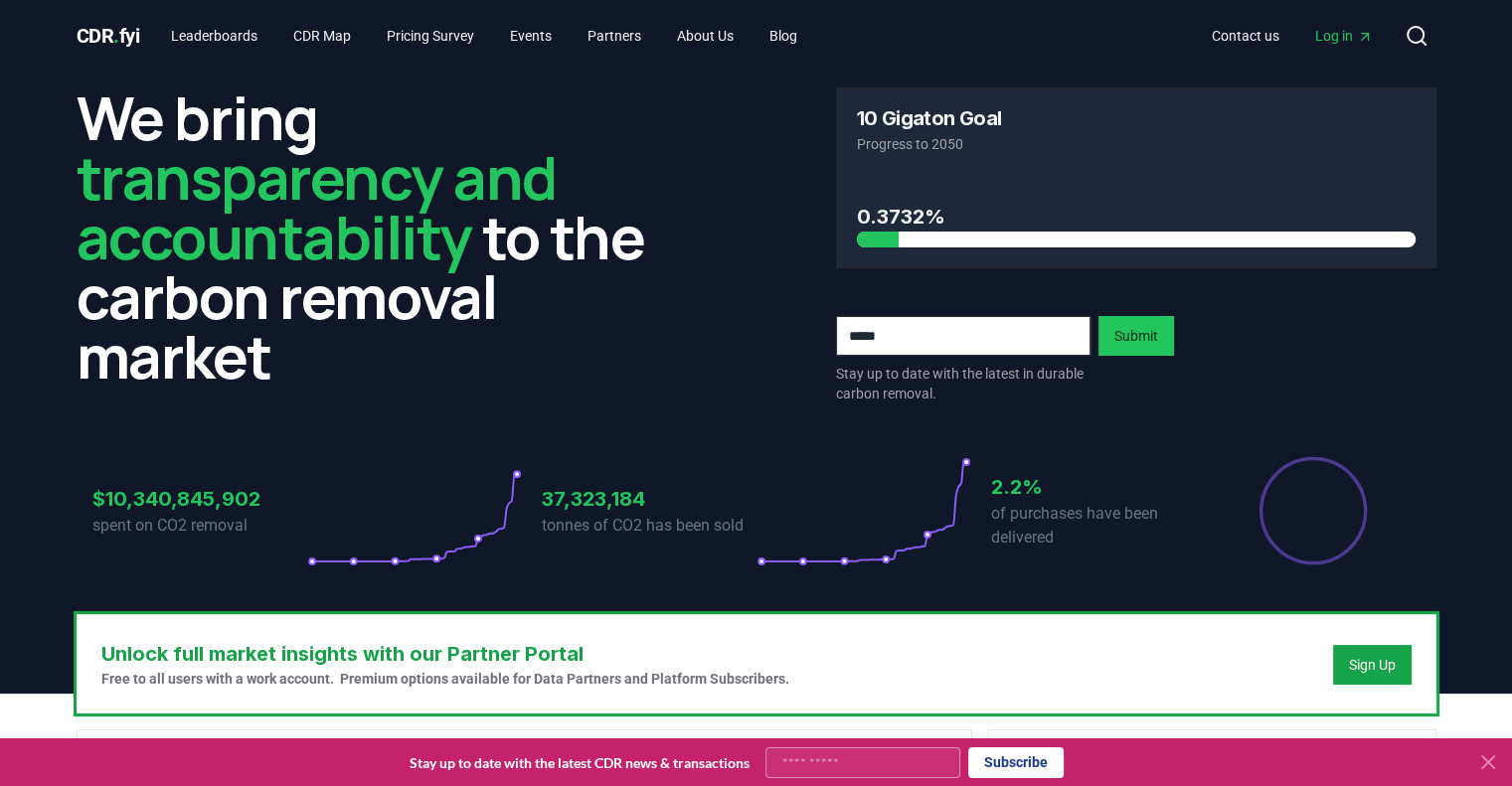 scroll, scrollTop: 1304, scrollLeft: 0, axis: vertical 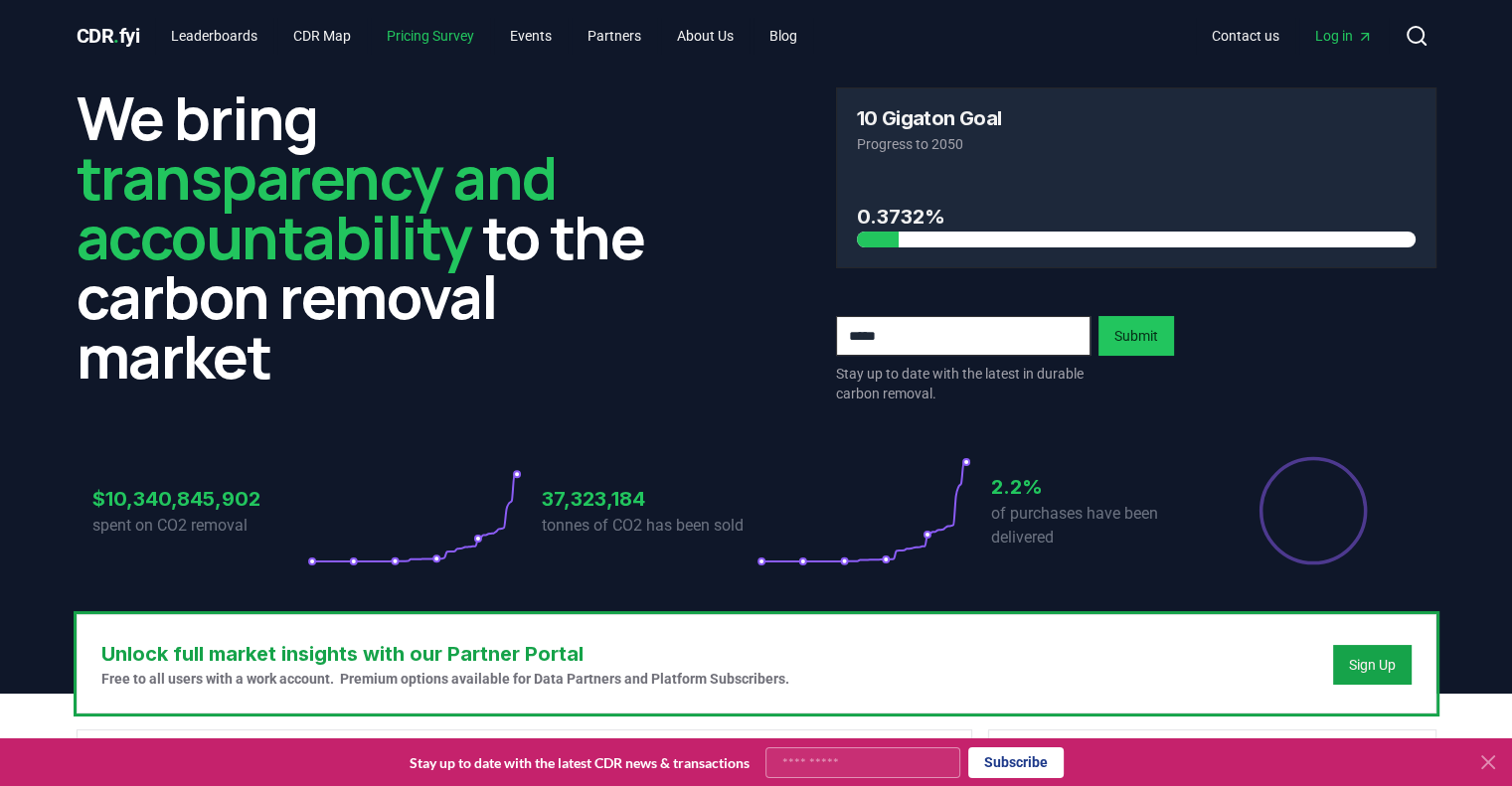click on "Pricing Survey" at bounding box center (430, 36) 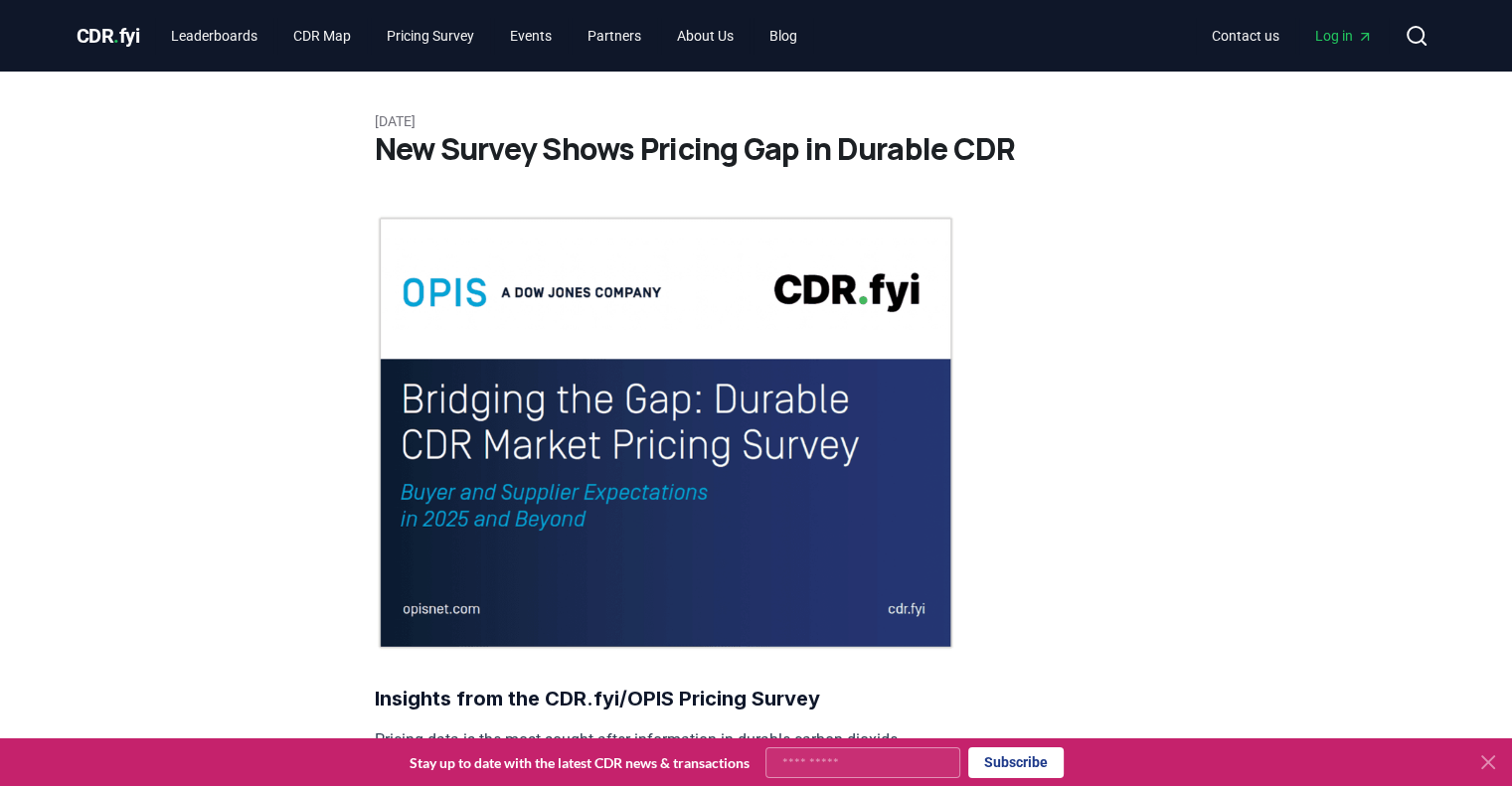 click on "January 21, 2025 New Survey Shows Pricing Gap in Durable CDR Insights from the CDR.fyi/OPIS Pricing Survey Pricing data is the most sought-after information in durable carbon dioxide removal (CDR). To address this market need,  CDR.fyi  and  OPIS, a Dow Jones Company , partnered to conduct the durable CDR pricing survey. The survey, which targeted purchasers and suppliers of durable CDR, aimed to increase transparency in pricing and support the industry’s growth by gathering data on acceptable price ranges, optimal price points, and market dynamics. The biggest takeaway from the survey is  a significant gap between what purchasers are willing to pay and what suppliers need to achieve profitability.  This gap is biggest for 2025 but remains substantial for 2030. Despite these gaps, many suppliers’ Breakeven prices are below what buyers label as Expensive/High side. This indicates that there is a possibility of finding prices that work for both buyers and suppliers. already purchased or sold credits lower" at bounding box center [756, 2468] 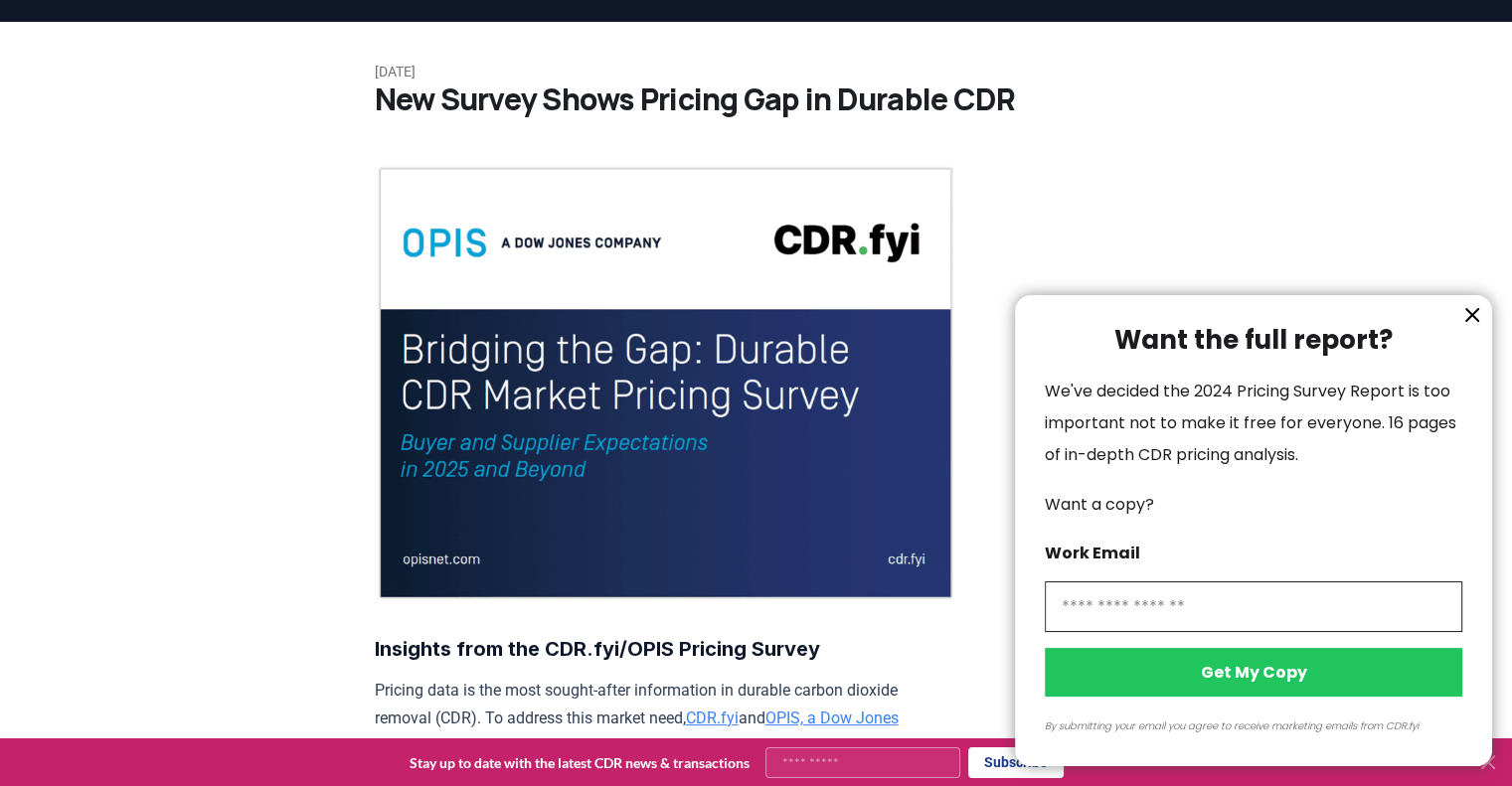 scroll, scrollTop: 0, scrollLeft: 0, axis: both 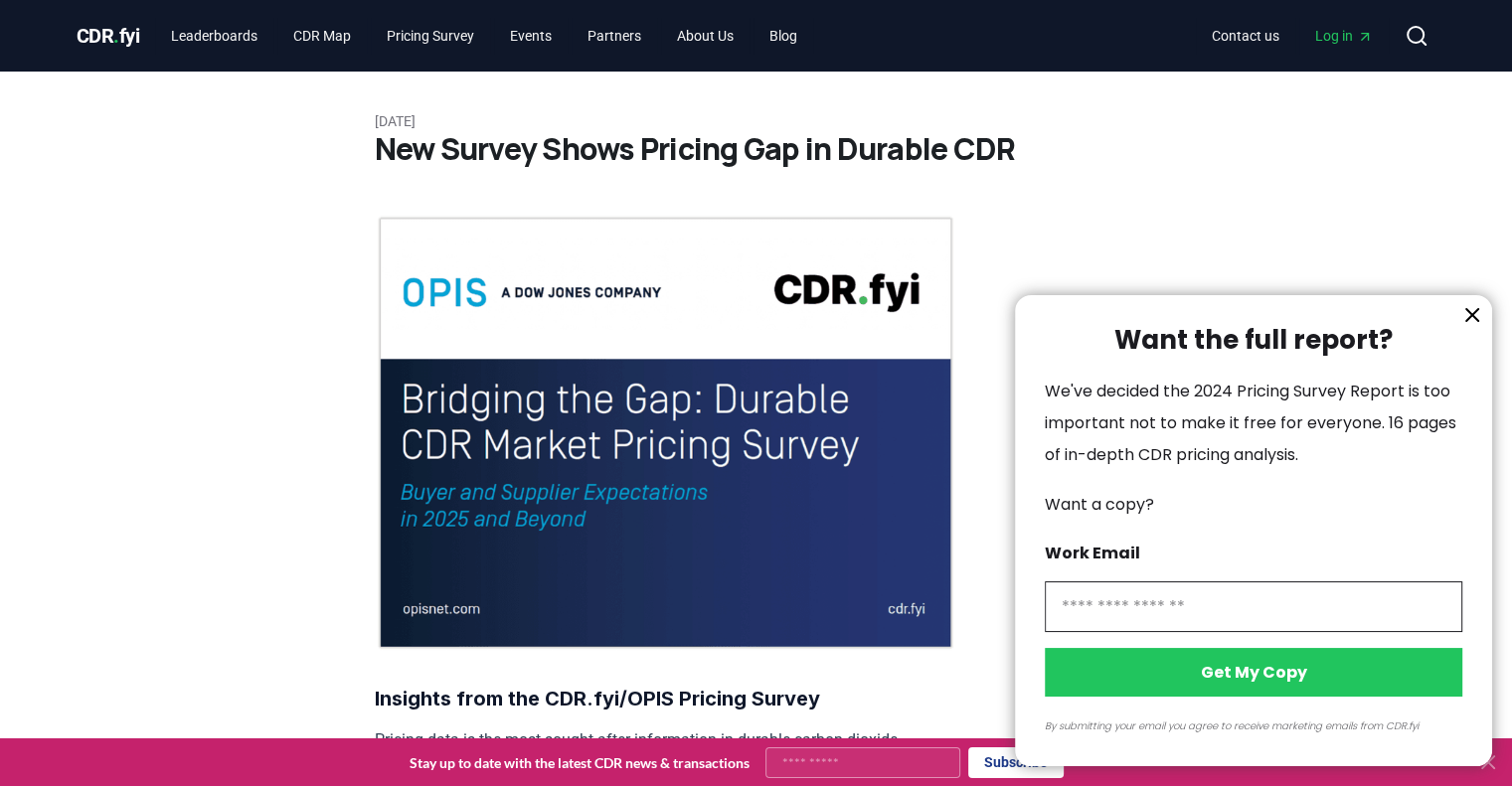 click 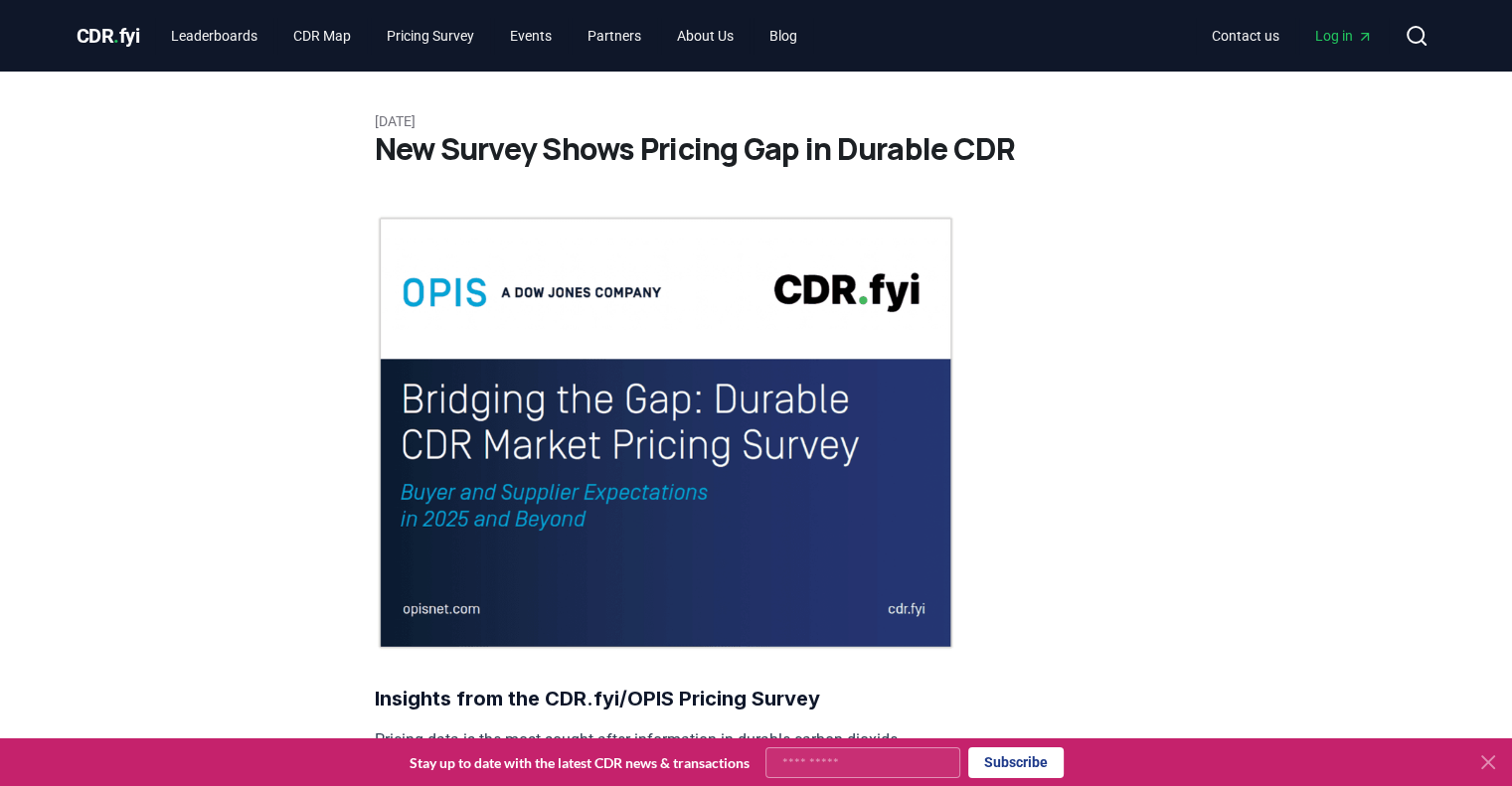 click at bounding box center (665, 432) 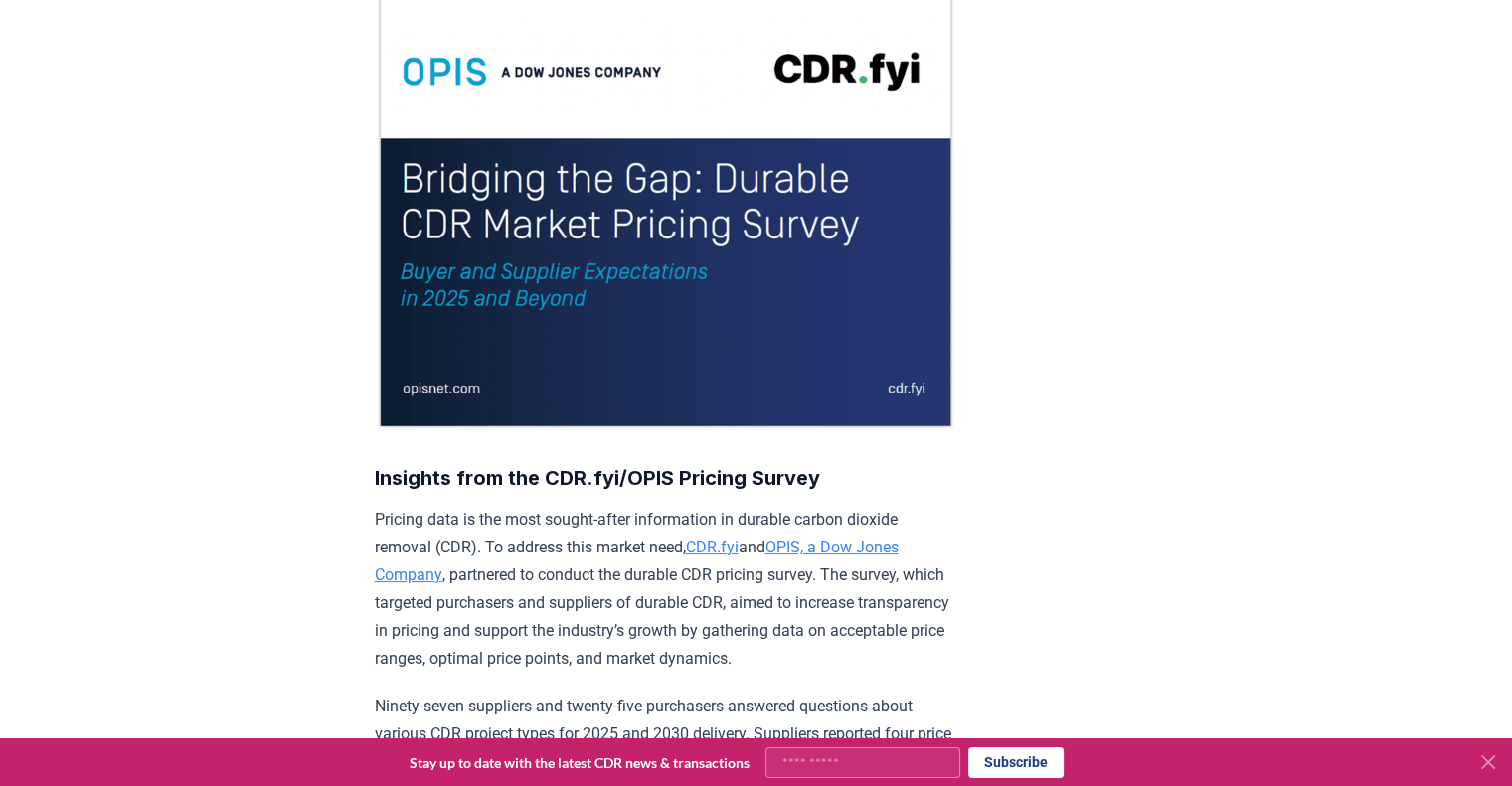 scroll, scrollTop: 358, scrollLeft: 0, axis: vertical 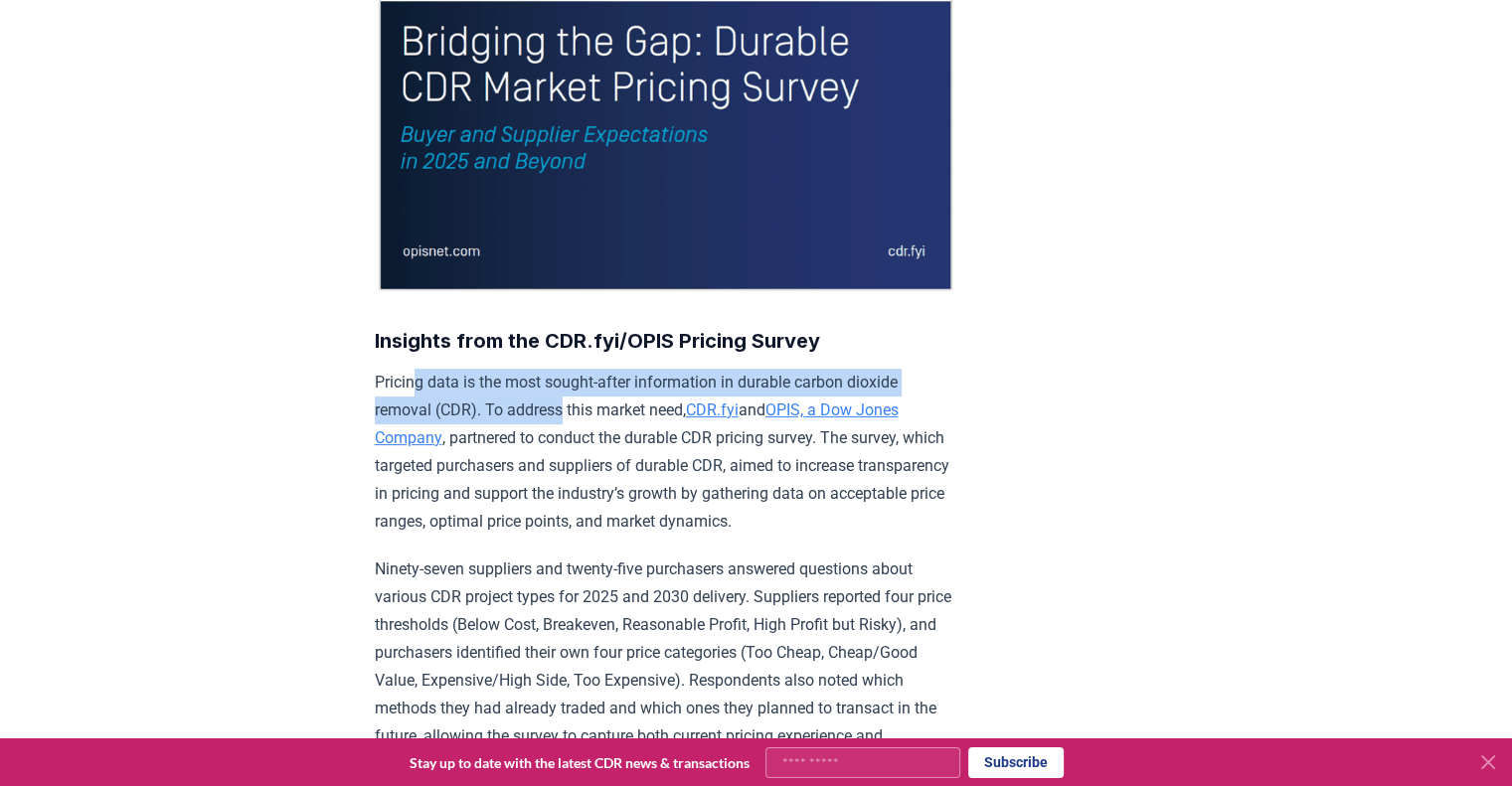 drag, startPoint x: 410, startPoint y: 377, endPoint x: 561, endPoint y: 400, distance: 152.74161 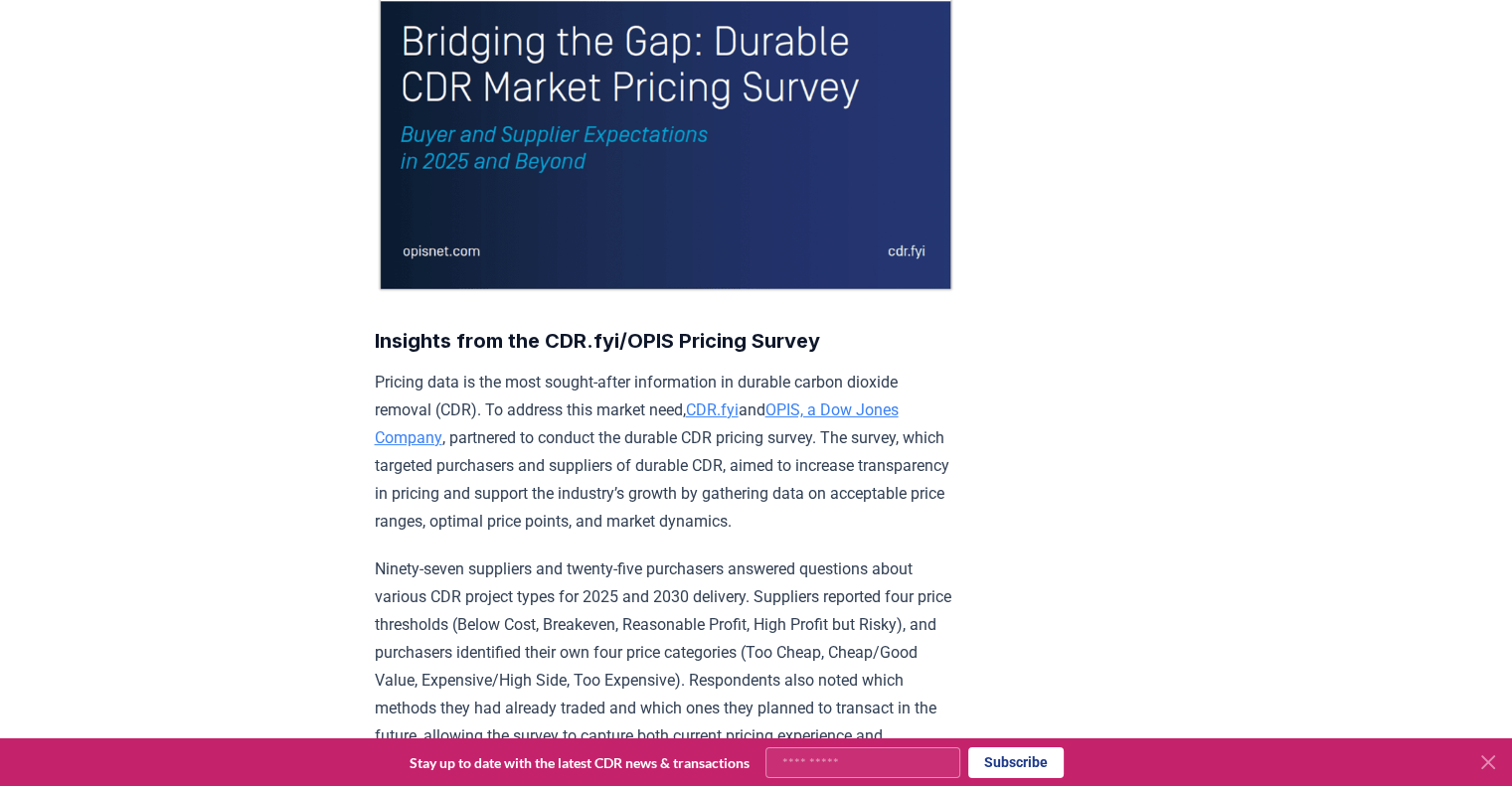 click on "Pricing data is the most sought-after information in durable carbon dioxide removal (CDR). To address this market need,  CDR.fyi  and  OPIS, a Dow Jones Company , partnered to conduct the durable CDR pricing survey. The survey, which targeted purchasers and suppliers of durable CDR, aimed to increase transparency in pricing and support the industry’s growth by gathering data on acceptable price ranges, optimal price points, and market dynamics." at bounding box center [665, 452] 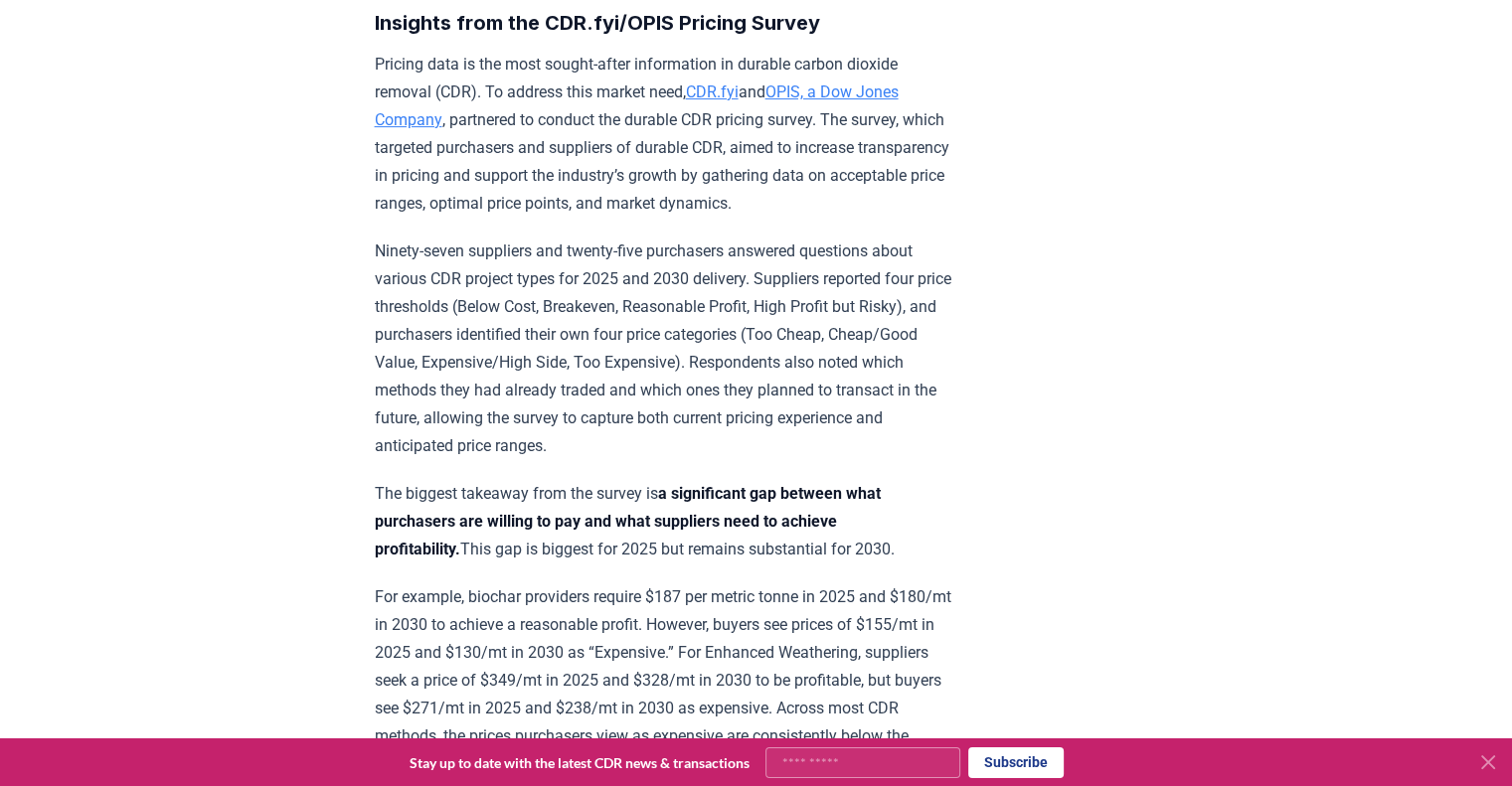 scroll, scrollTop: 715, scrollLeft: 0, axis: vertical 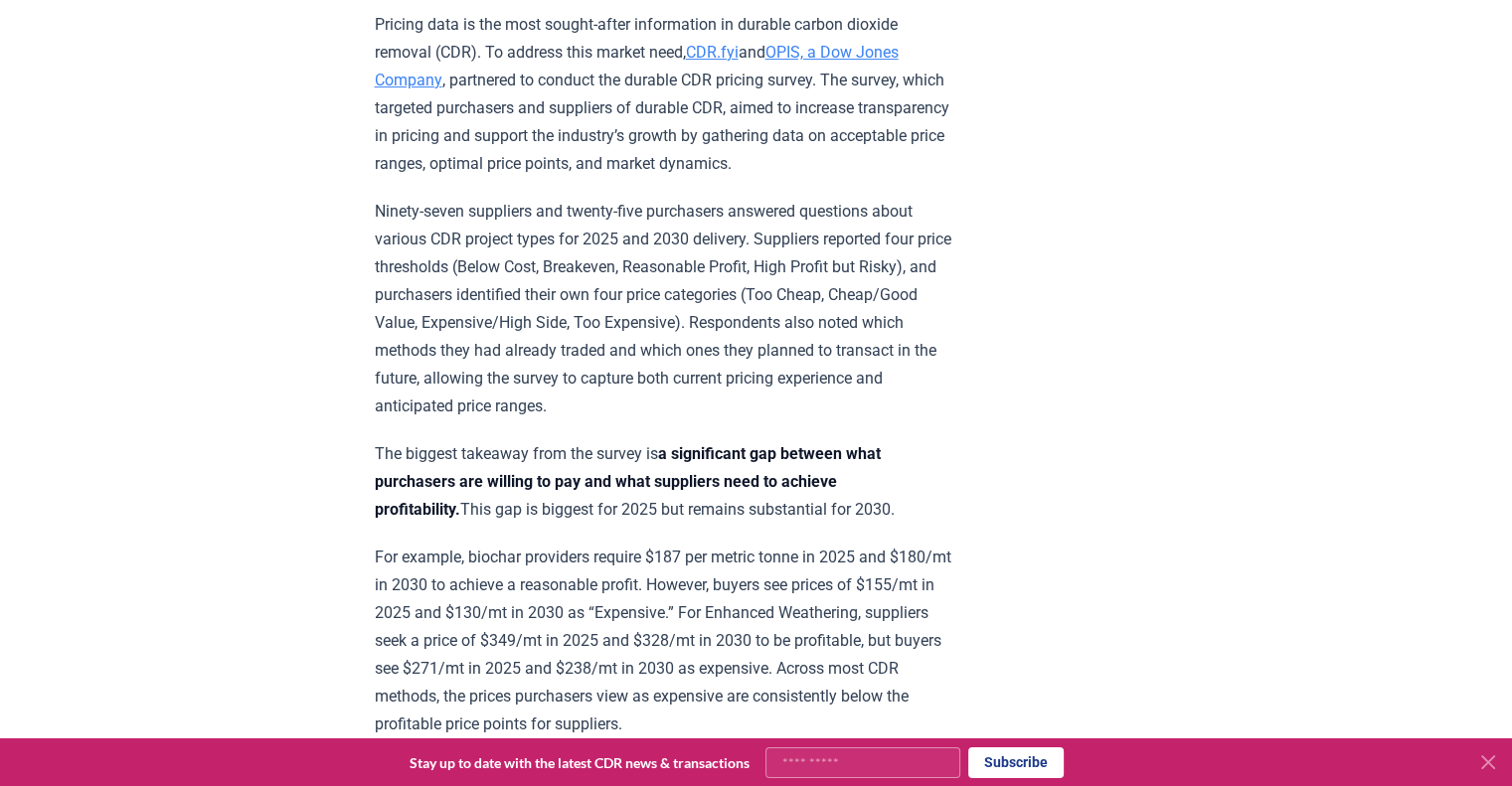 drag, startPoint x: 587, startPoint y: 198, endPoint x: 648, endPoint y: 220, distance: 64.84597 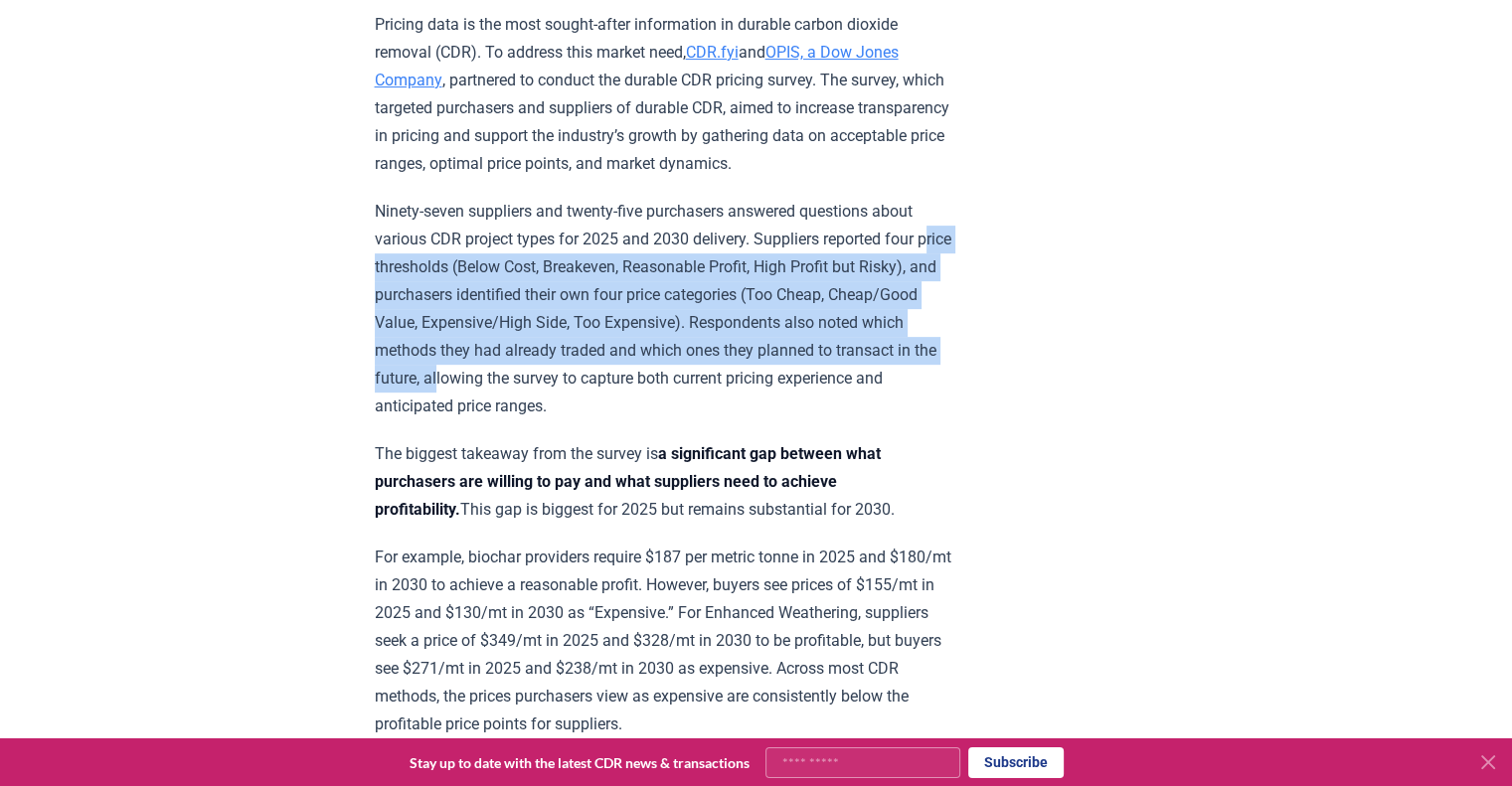 drag, startPoint x: 386, startPoint y: 270, endPoint x: 545, endPoint y: 385, distance: 196.2295 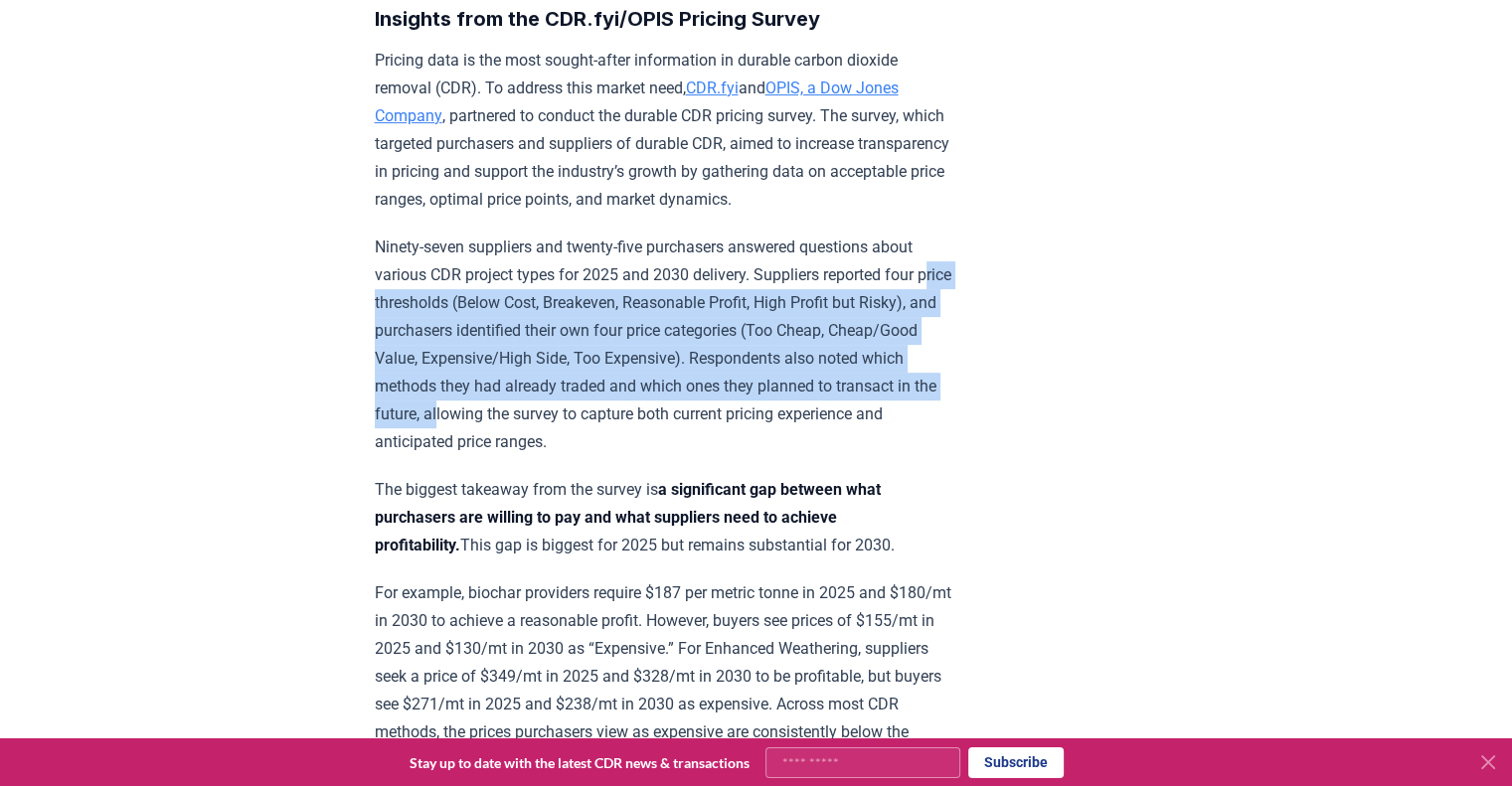 scroll, scrollTop: 676, scrollLeft: 0, axis: vertical 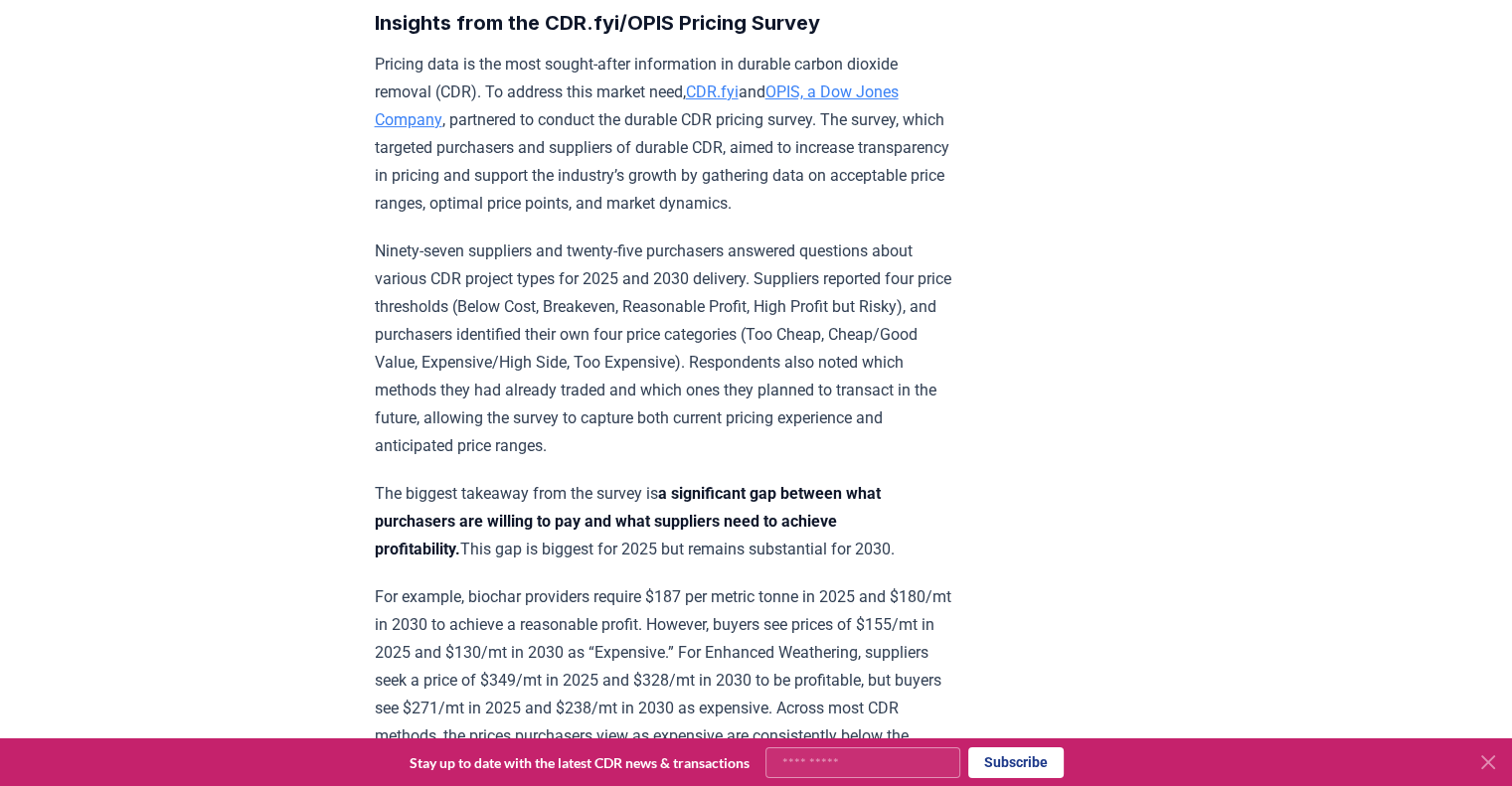 click on "Insights from the CDR.fyi/OPIS Pricing Survey Pricing data is the most sought-after information in durable carbon dioxide removal (CDR). To address this market need,  CDR.fyi  and  OPIS, a Dow Jones Company , partnered to conduct the durable CDR pricing survey. The survey, which targeted purchasers and suppliers of durable CDR, aimed to increase transparency in pricing and support the industry’s growth by gathering data on acceptable price ranges, optimal price points, and market dynamics. The biggest takeaway from the survey is  a significant gap between what purchasers are willing to pay and what suppliers need to achieve profitability.  This gap is biggest for 2025 but remains substantial for 2030. Despite these gaps, many suppliers’ Breakeven prices are below what buyers label as Expensive/High side. This indicates that there is a possibility of finding prices that work for both buyers and suppliers. already purchased or sold credits lower On the buyer side, veterans generally anticipated  higher The" at bounding box center (665, 1732) 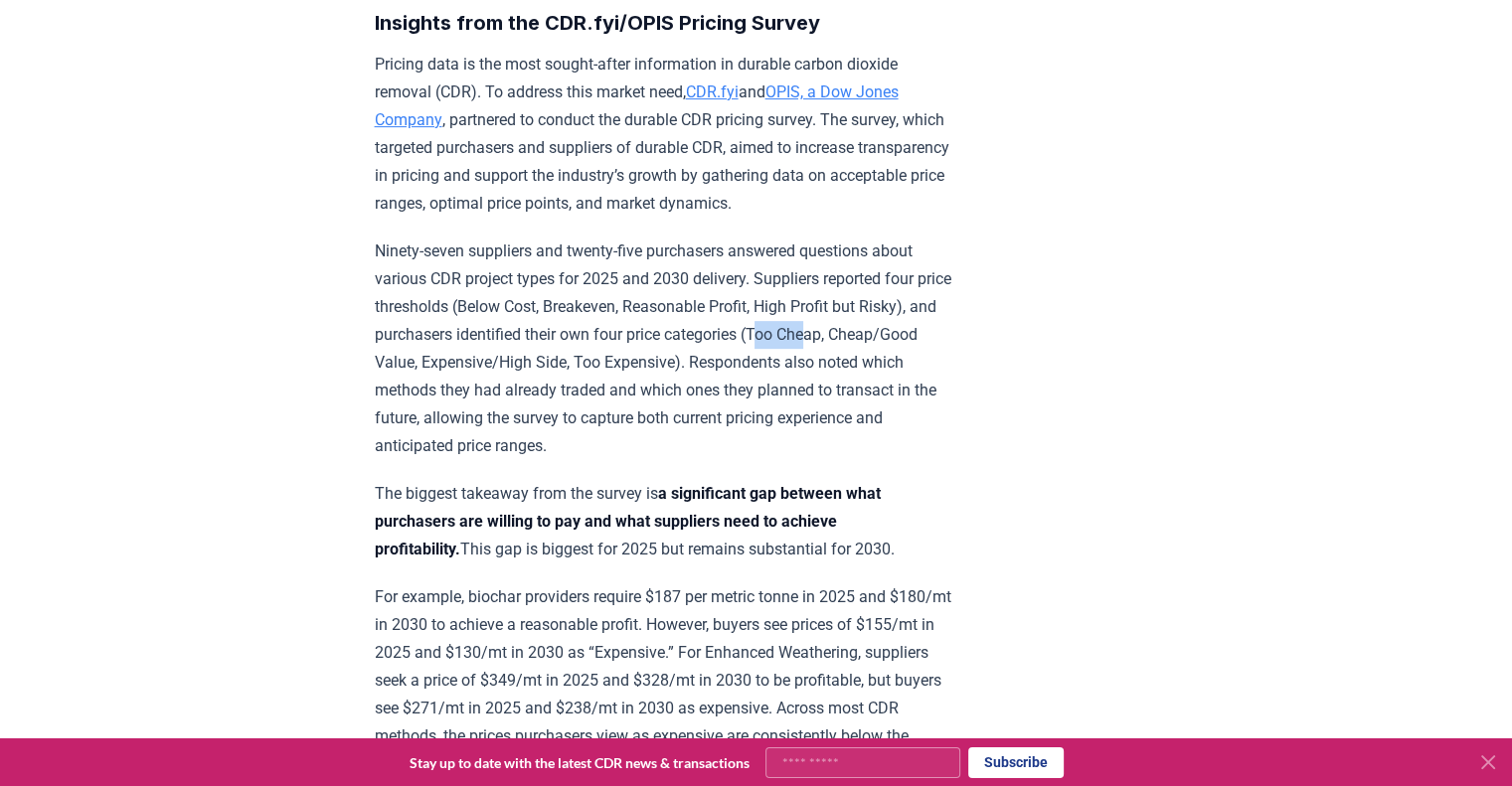 drag, startPoint x: 846, startPoint y: 325, endPoint x: 903, endPoint y: 341, distance: 59.20304 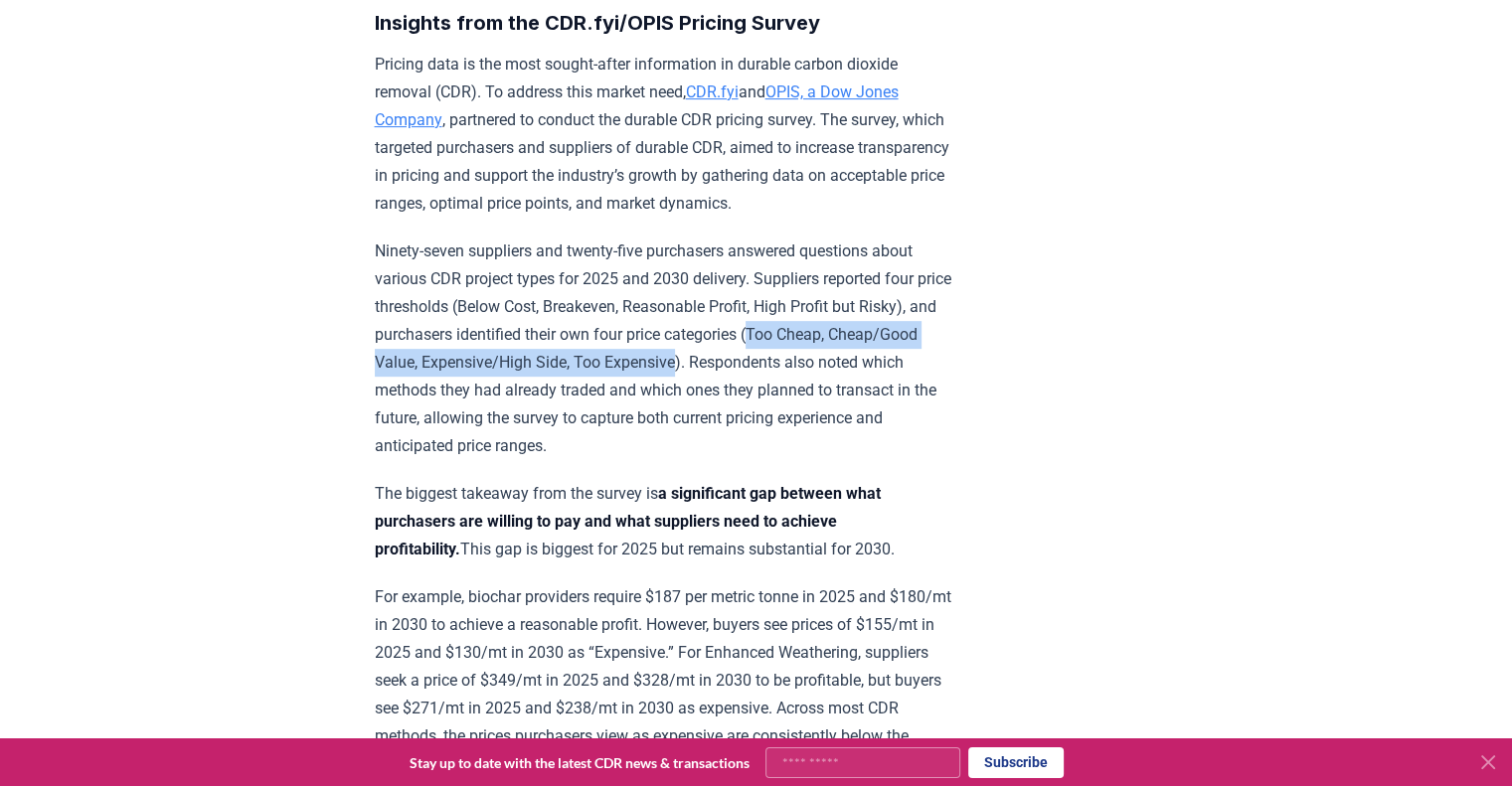 drag, startPoint x: 844, startPoint y: 330, endPoint x: 775, endPoint y: 355, distance: 73.38937 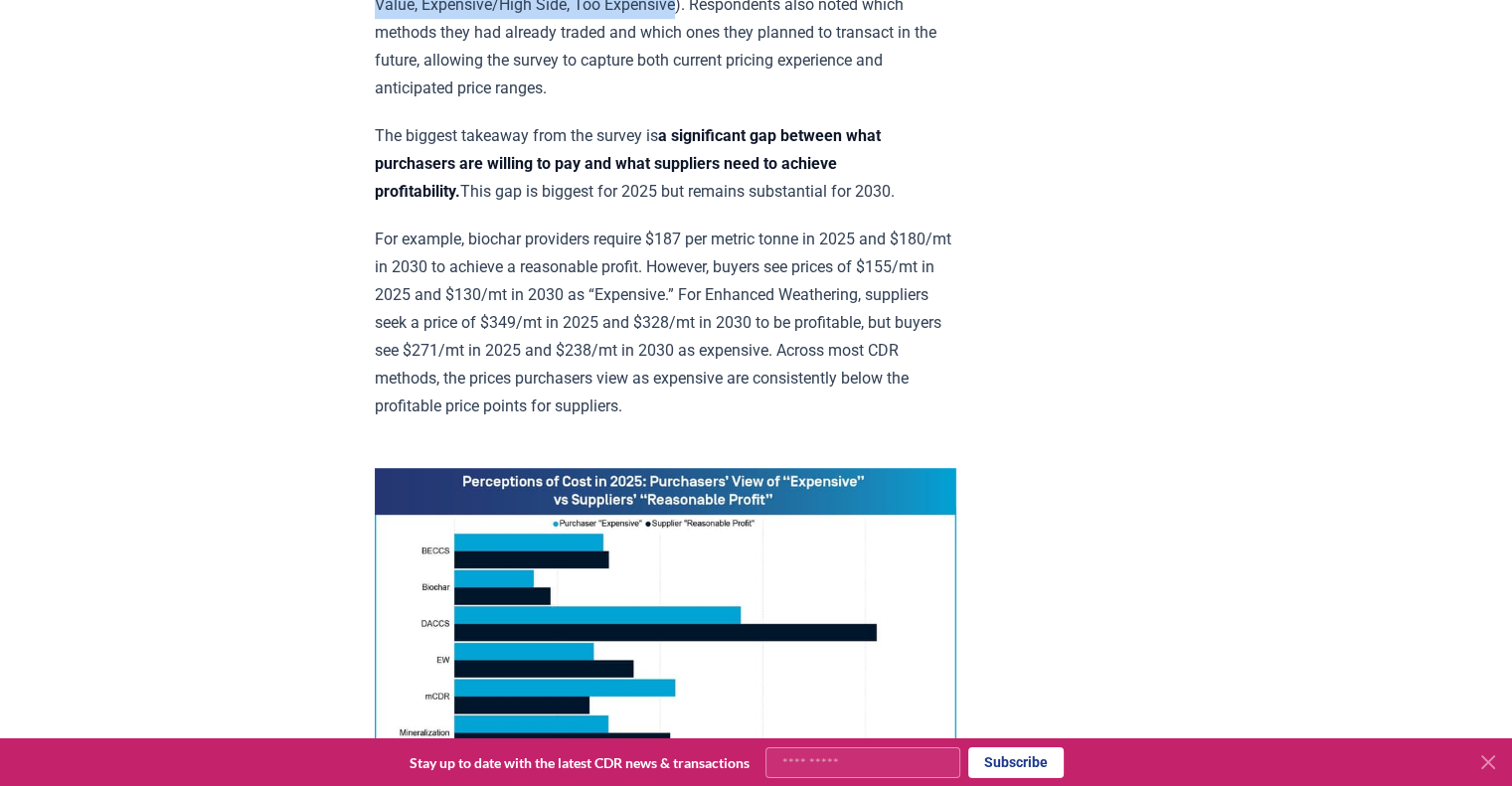 scroll, scrollTop: 994, scrollLeft: 0, axis: vertical 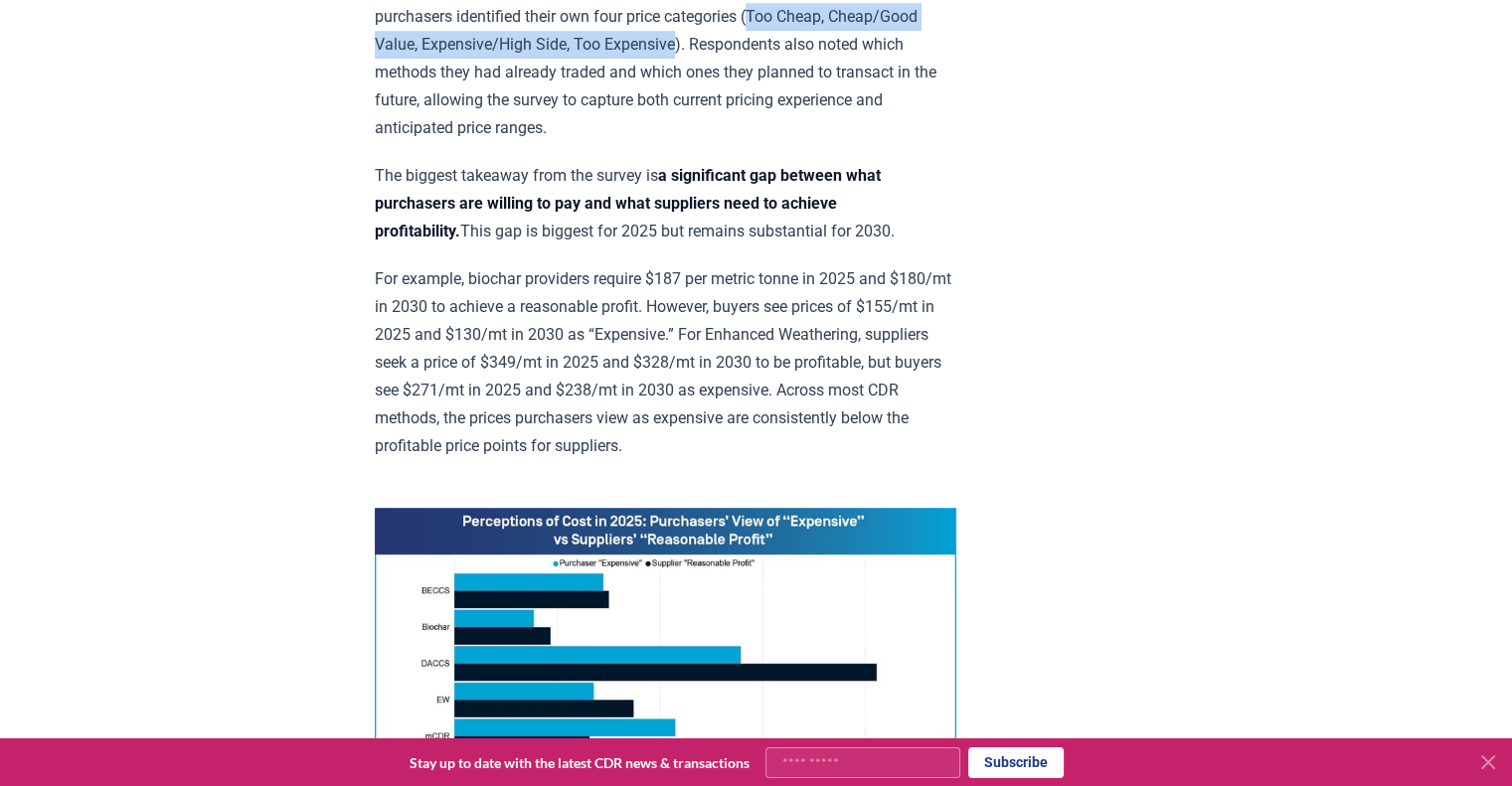 drag, startPoint x: 383, startPoint y: 168, endPoint x: 919, endPoint y: 236, distance: 540.2962 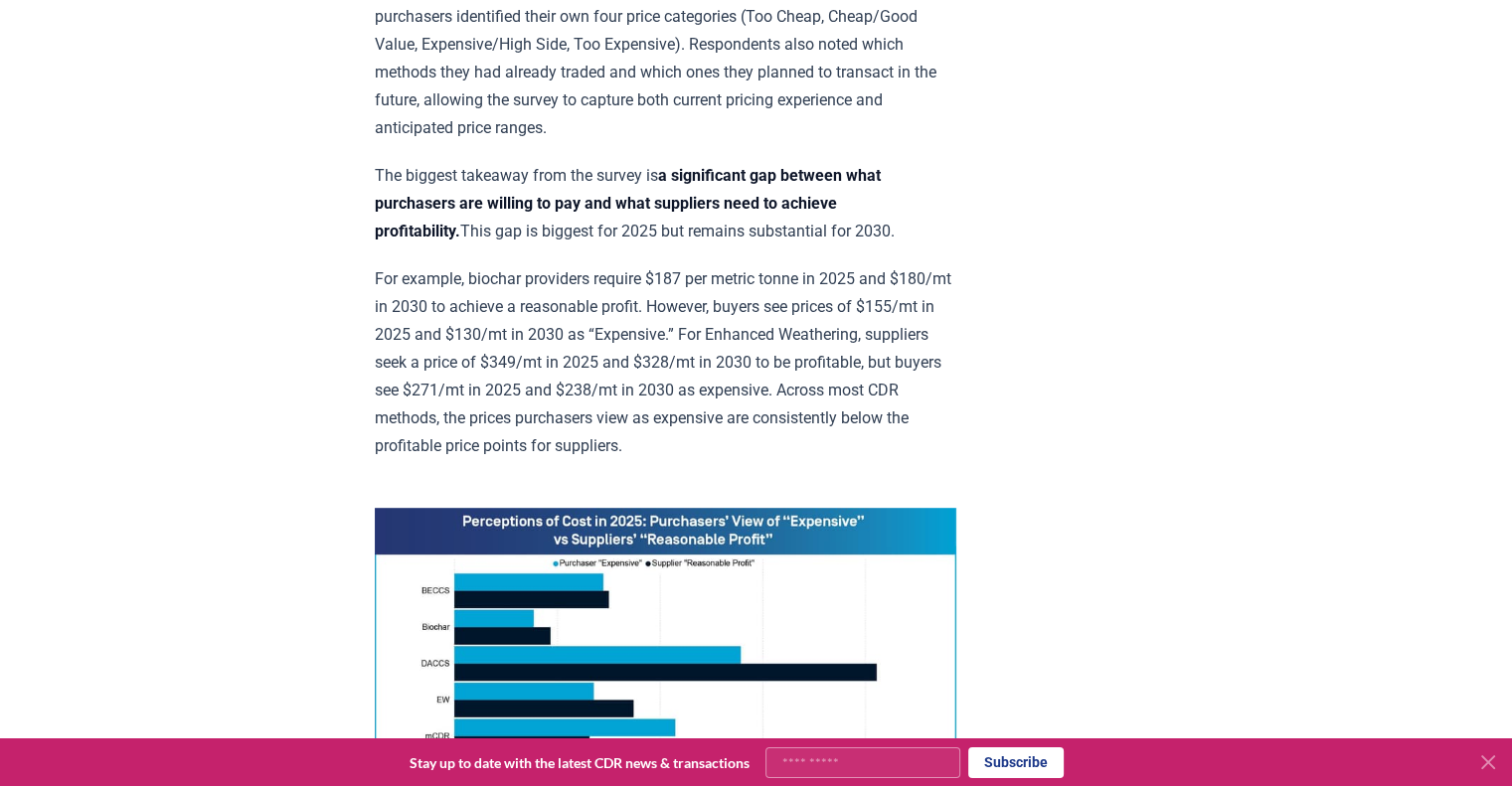 click on "For example, biochar providers require $187 per metric tonne in 2025 and $180/mt in 2030 to achieve a reasonable profit. However, buyers see prices of $155/mt in 2025 and $130/mt in 2030 as “Expensive.” For Enhanced Weathering, suppliers seek a price of $349/mt in 2025 and $328/mt in 2030 to be profitable, but buyers see $271/mt in 2025 and $238/mt in 2030 as expensive. Across most CDR methods, the prices purchasers view as expensive are consistently below the profitable price points for suppliers." at bounding box center [665, 363] 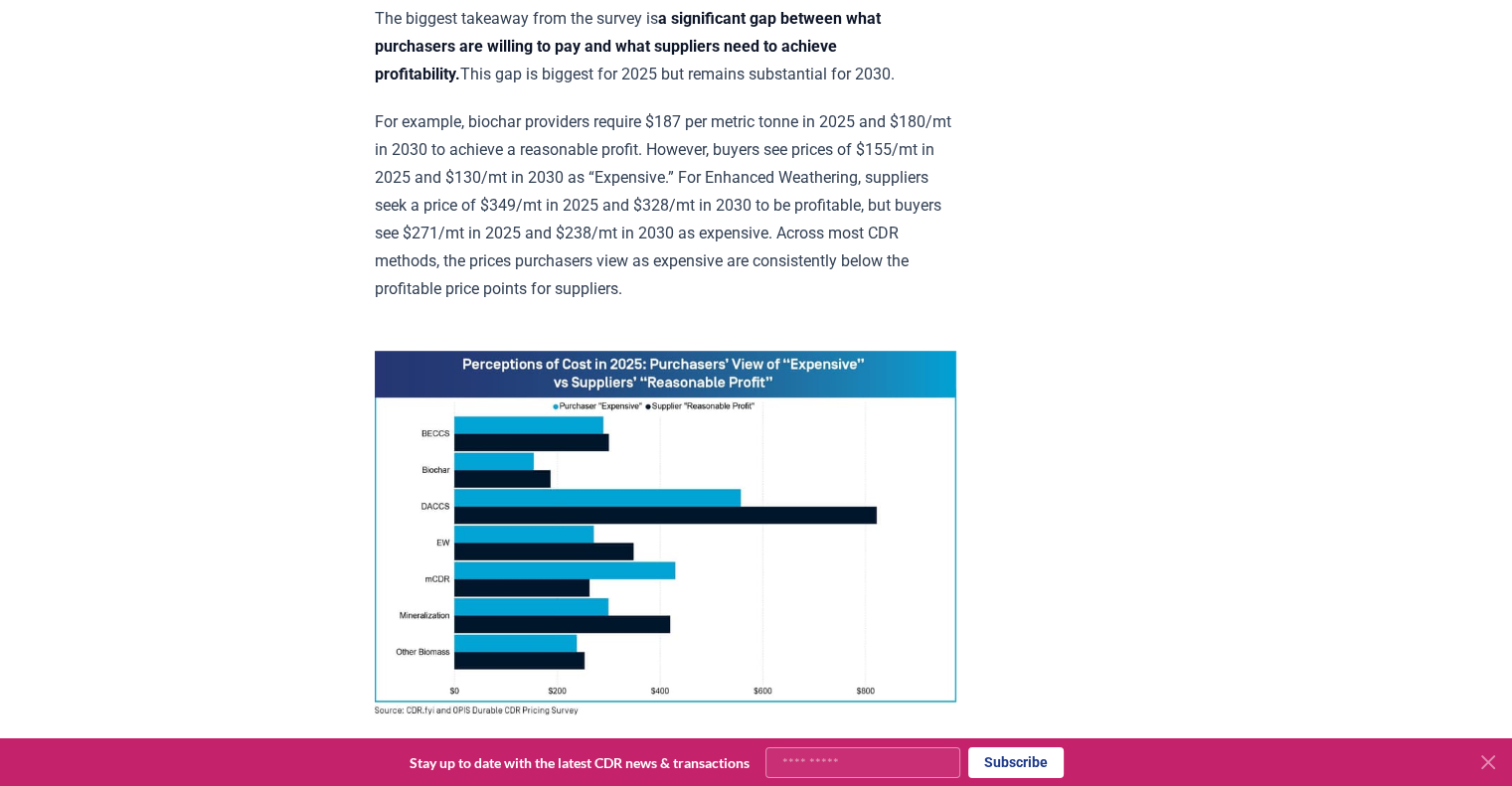 scroll, scrollTop: 1153, scrollLeft: 0, axis: vertical 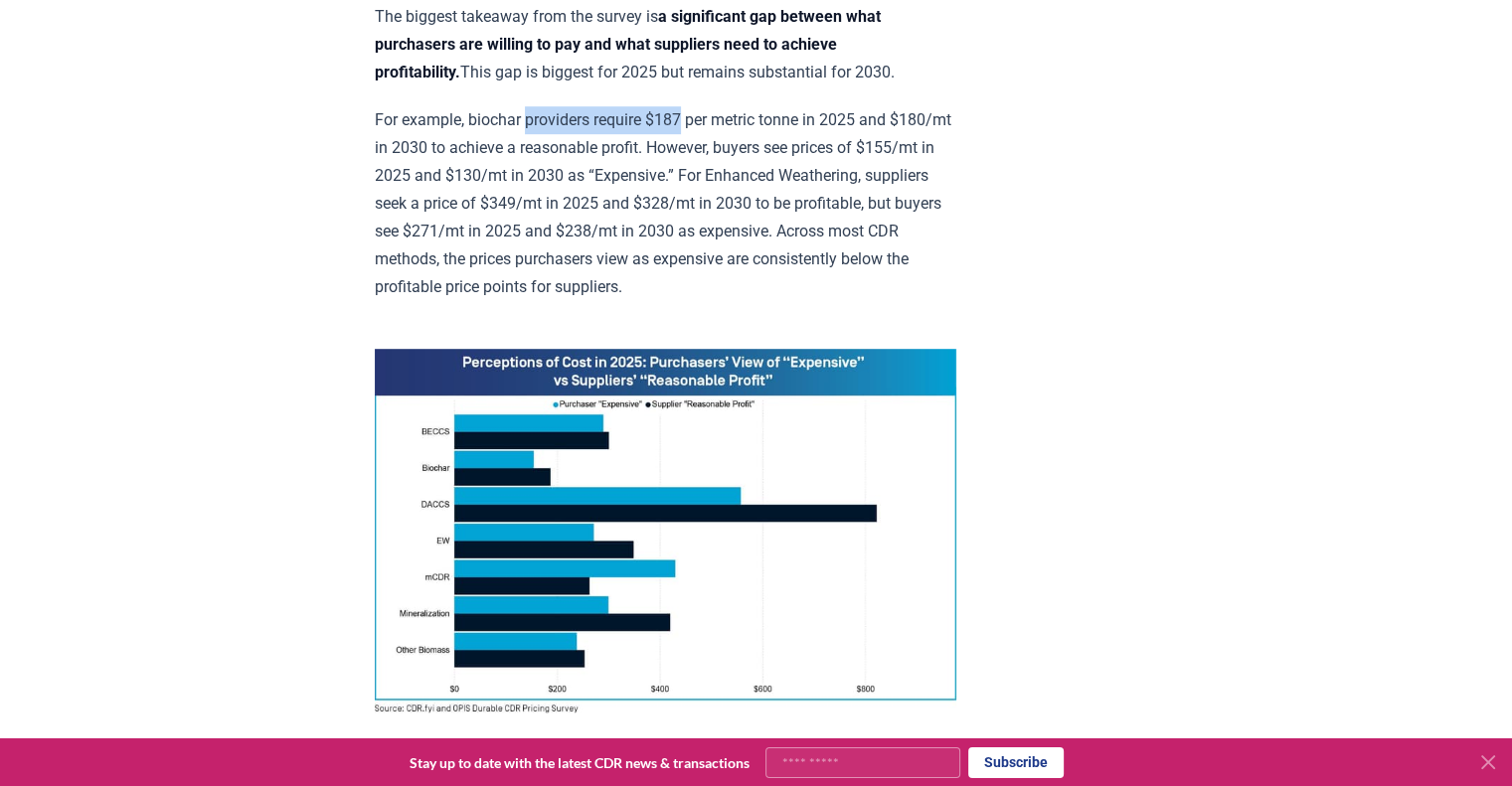 drag, startPoint x: 527, startPoint y: 114, endPoint x: 689, endPoint y: 106, distance: 162.1974 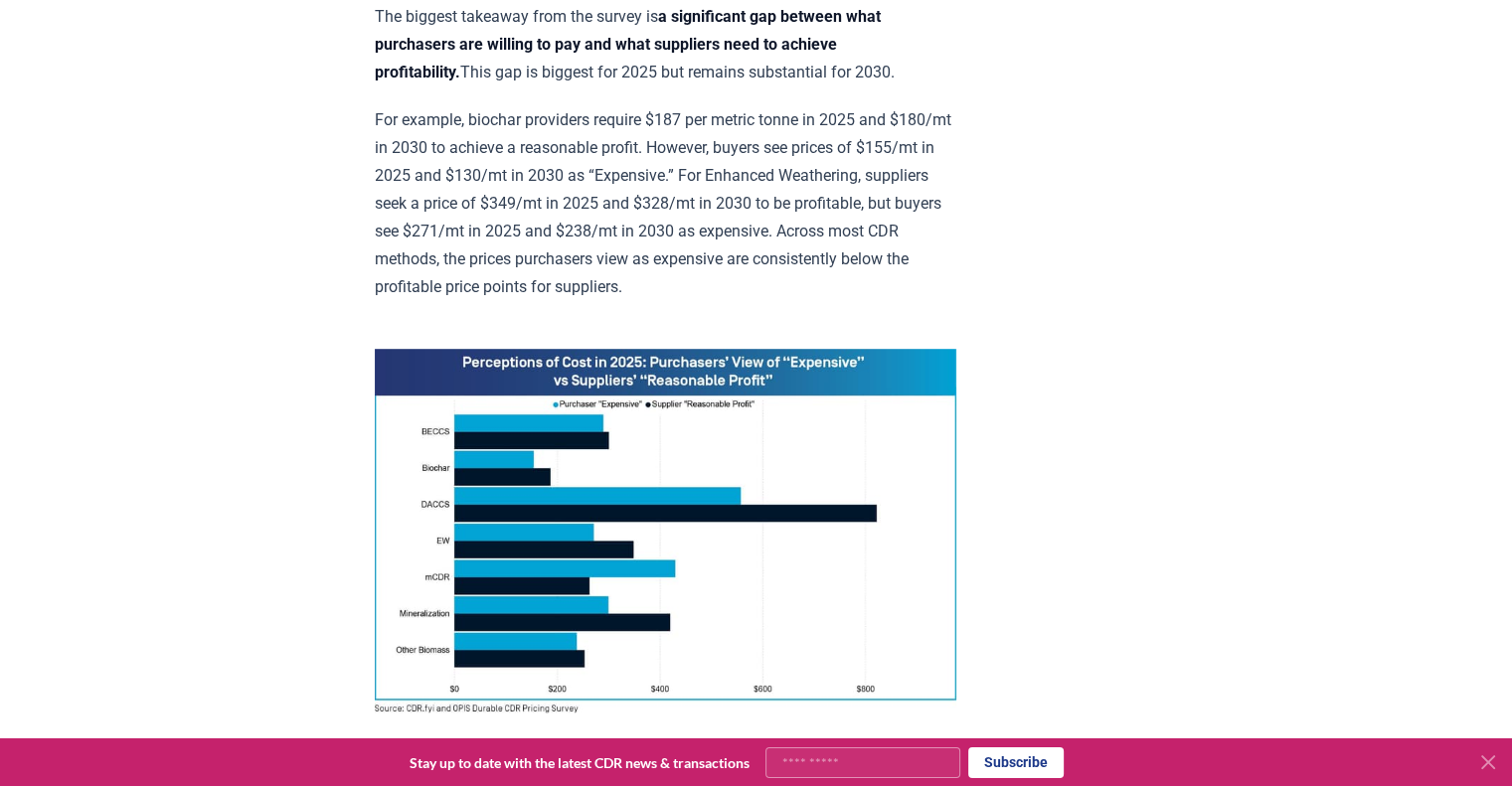 click on "For example, biochar providers require $187 per metric tonne in 2025 and $180/mt in 2030 to achieve a reasonable profit. However, buyers see prices of $155/mt in 2025 and $130/mt in 2030 as “Expensive.” For Enhanced Weathering, suppliers seek a price of $349/mt in 2025 and $328/mt in 2030 to be profitable, but buyers see $271/mt in 2025 and $238/mt in 2030 as expensive. Across most CDR methods, the prices purchasers view as expensive are consistently below the profitable price points for suppliers." at bounding box center [665, 204] 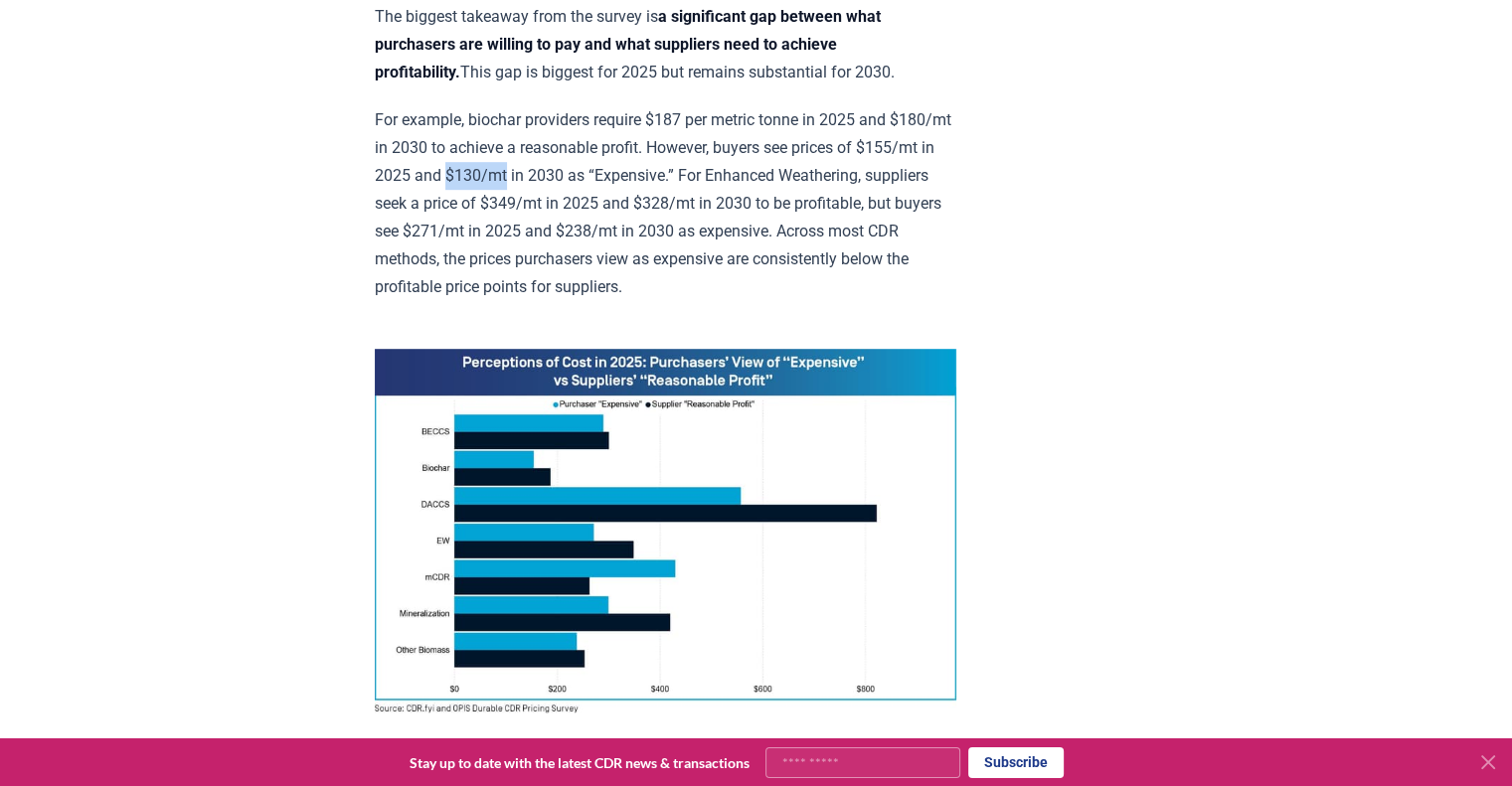 drag, startPoint x: 588, startPoint y: 171, endPoint x: 528, endPoint y: 171, distance: 60 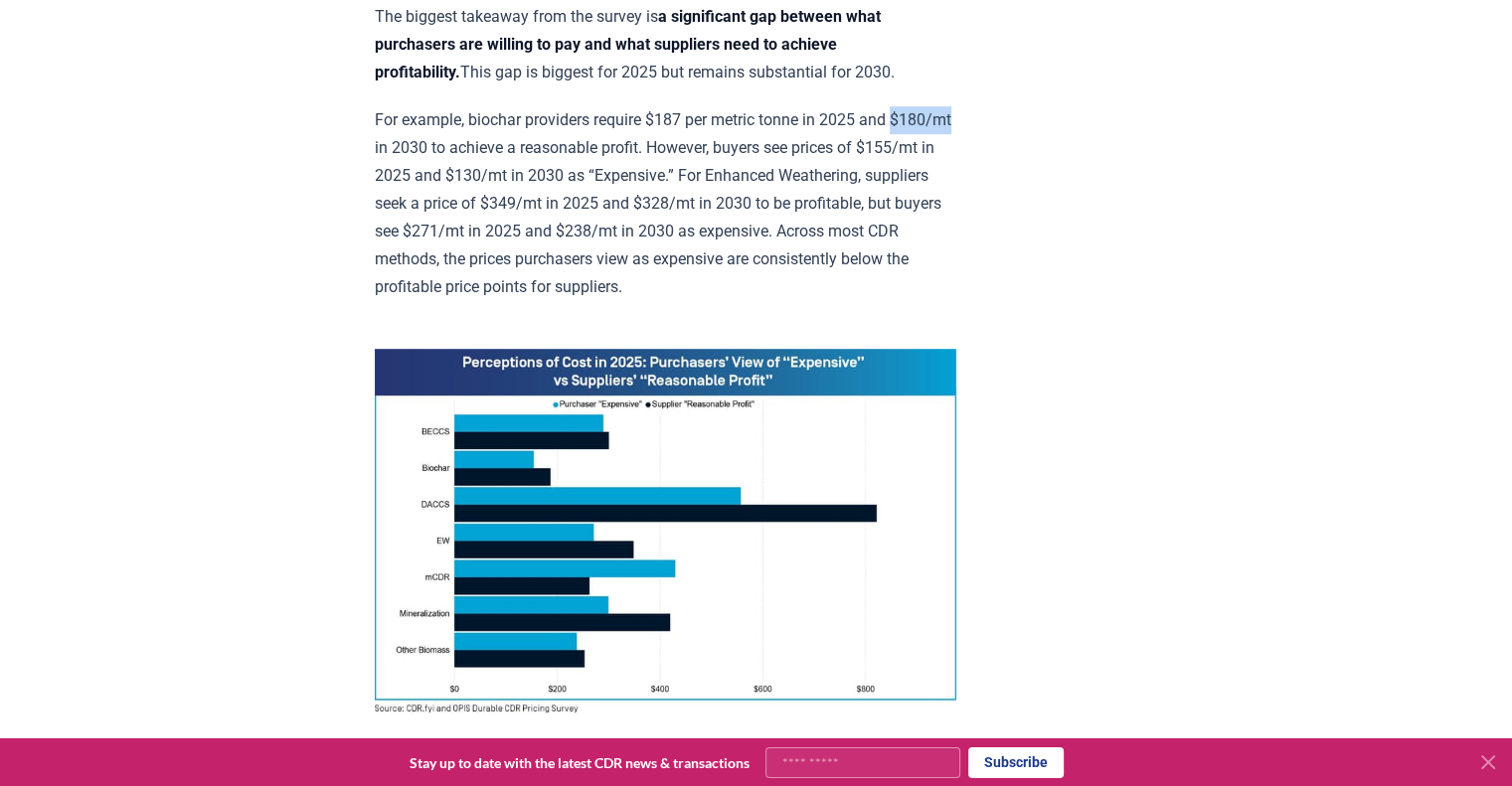drag, startPoint x: 434, startPoint y: 142, endPoint x: 363, endPoint y: 147, distance: 71.1758 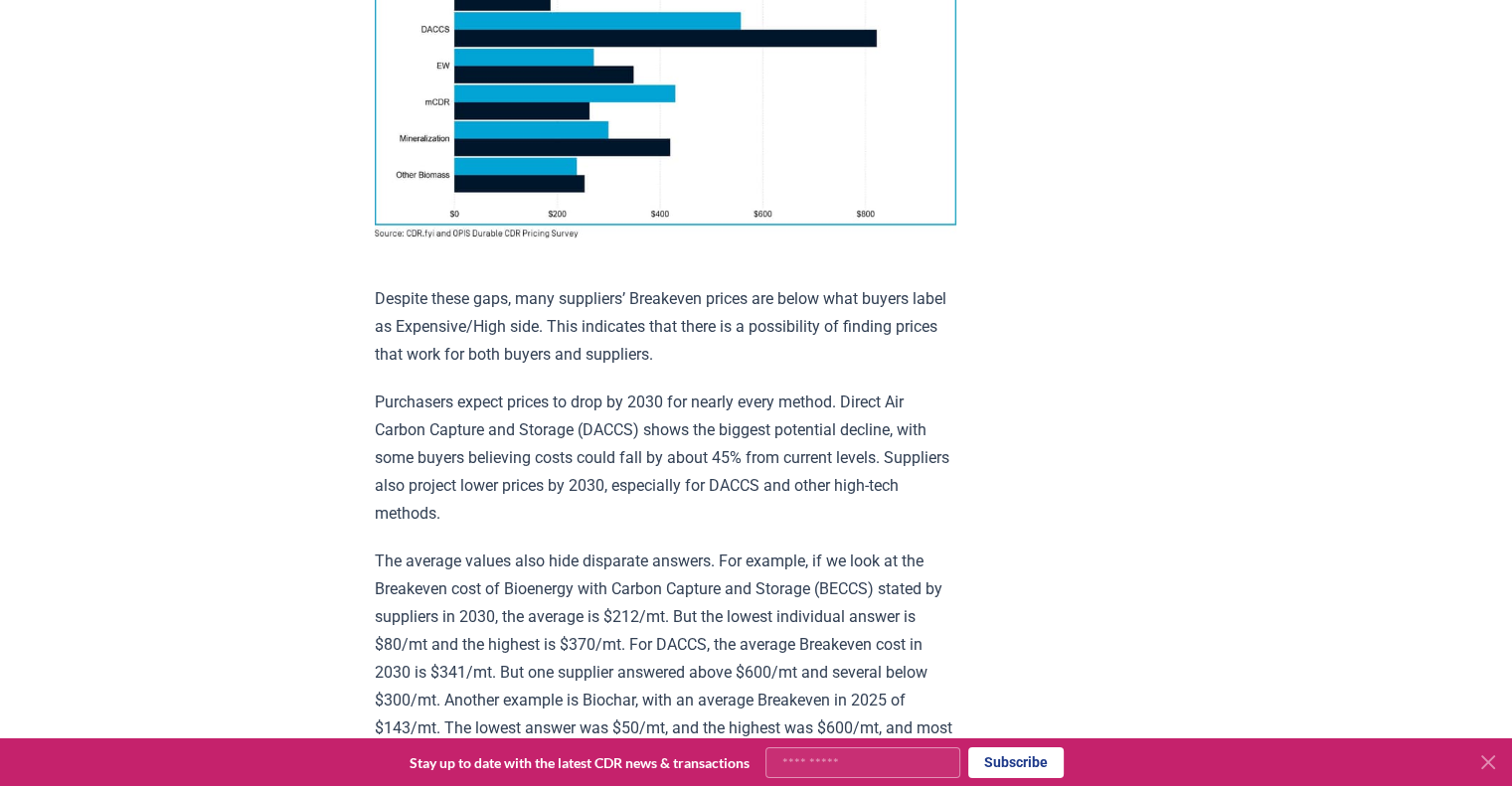 scroll, scrollTop: 1630, scrollLeft: 0, axis: vertical 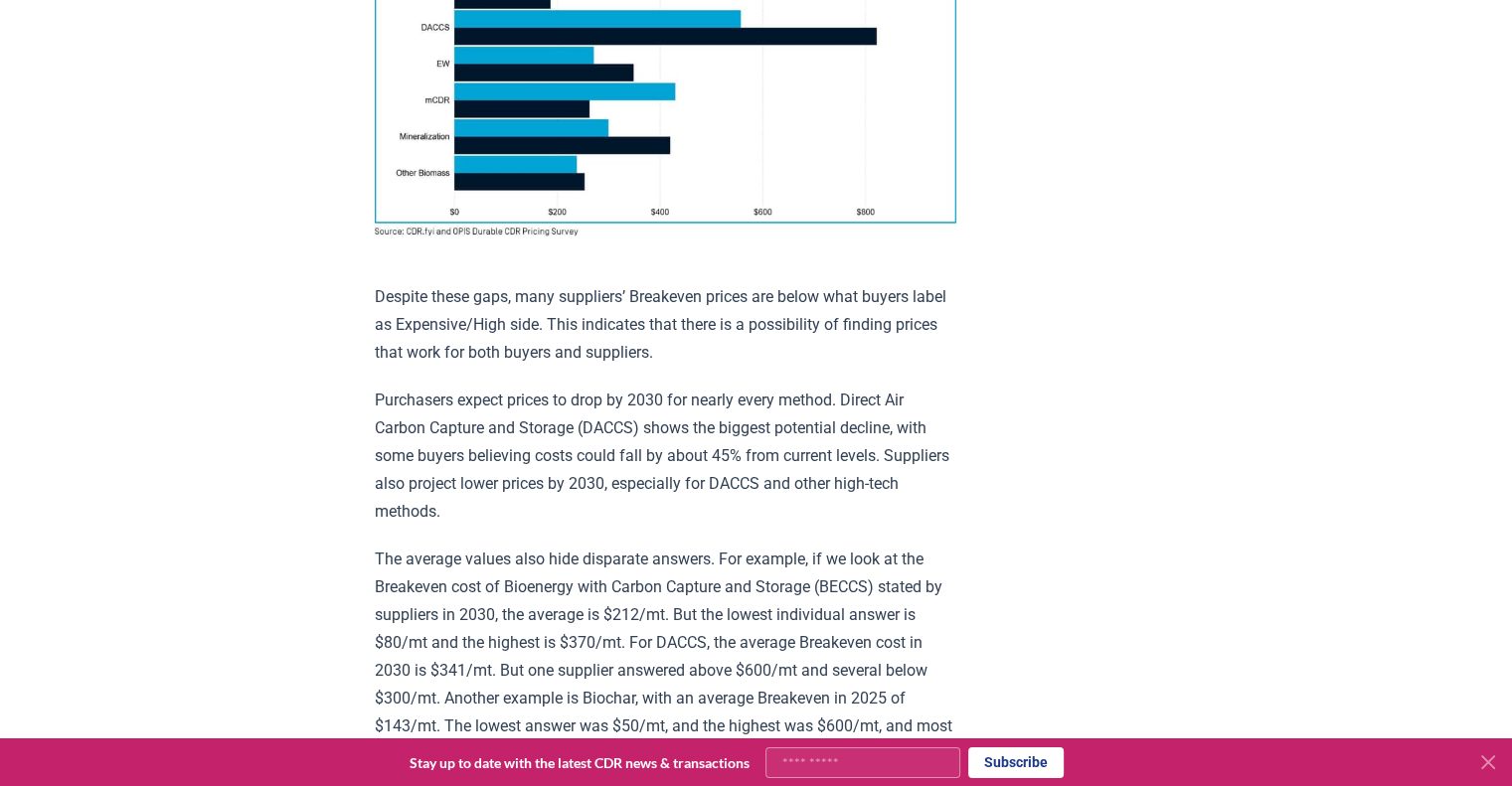 click on "Despite these gaps, many suppliers’ Breakeven prices are below what buyers label as Expensive/High side. This indicates that there is a possibility of finding prices that work for both buyers and suppliers." at bounding box center [665, 325] 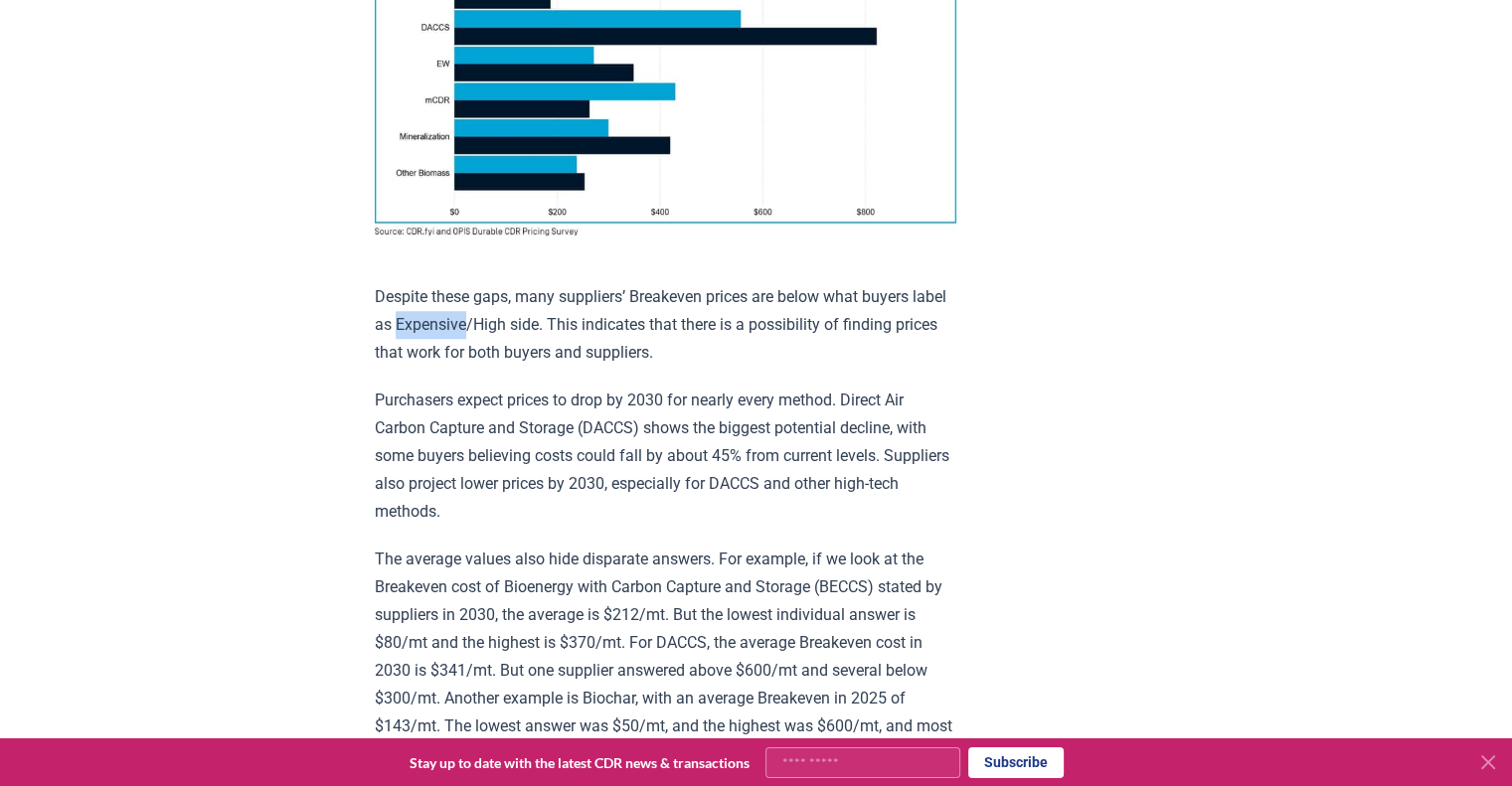 click on "Despite these gaps, many suppliers’ Breakeven prices are below what buyers label as Expensive/High side. This indicates that there is a possibility of finding prices that work for both buyers and suppliers." at bounding box center (665, 325) 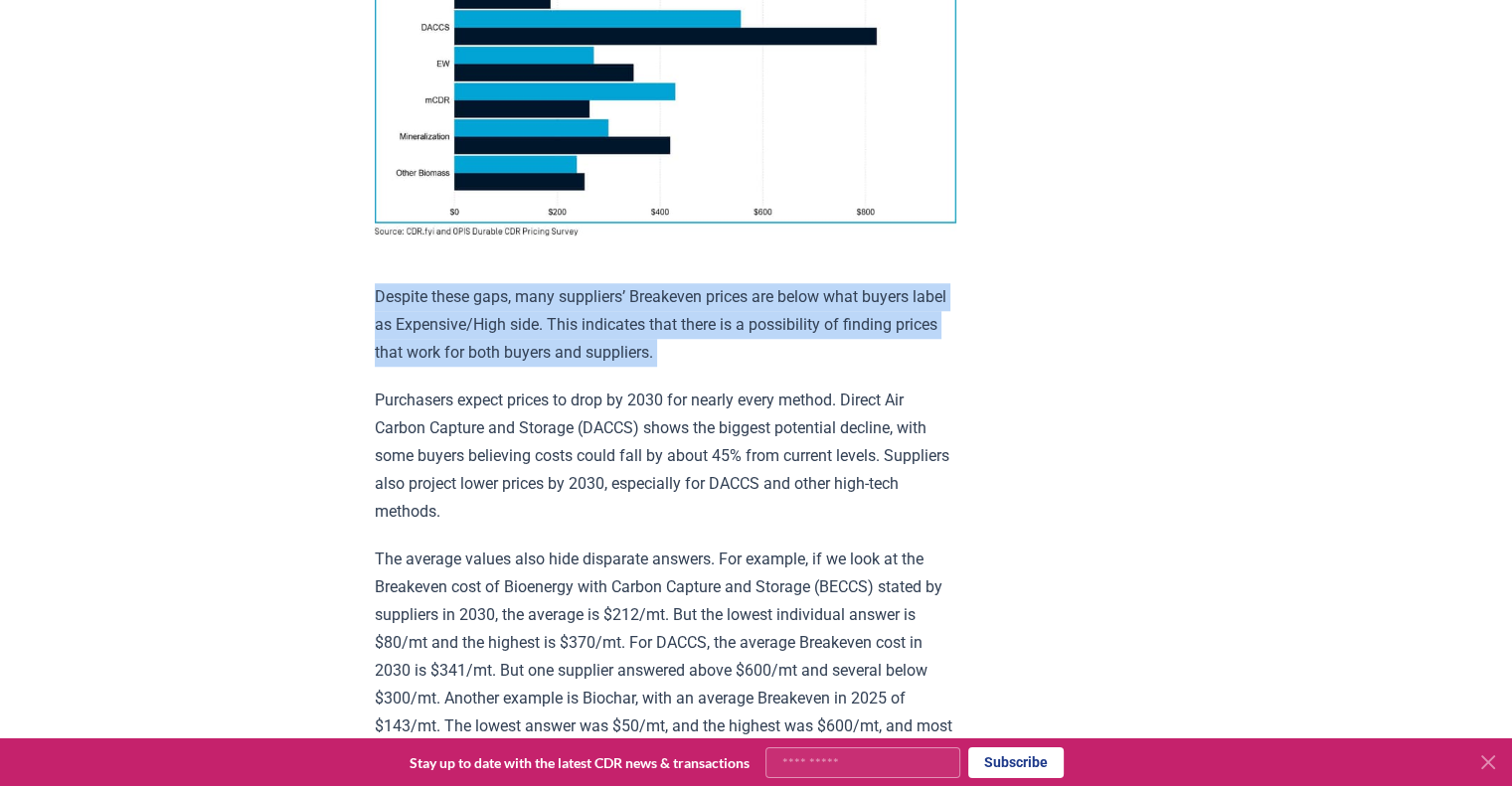 click on "Despite these gaps, many suppliers’ Breakeven prices are below what buyers label as Expensive/High side. This indicates that there is a possibility of finding prices that work for both buyers and suppliers." at bounding box center [665, 325] 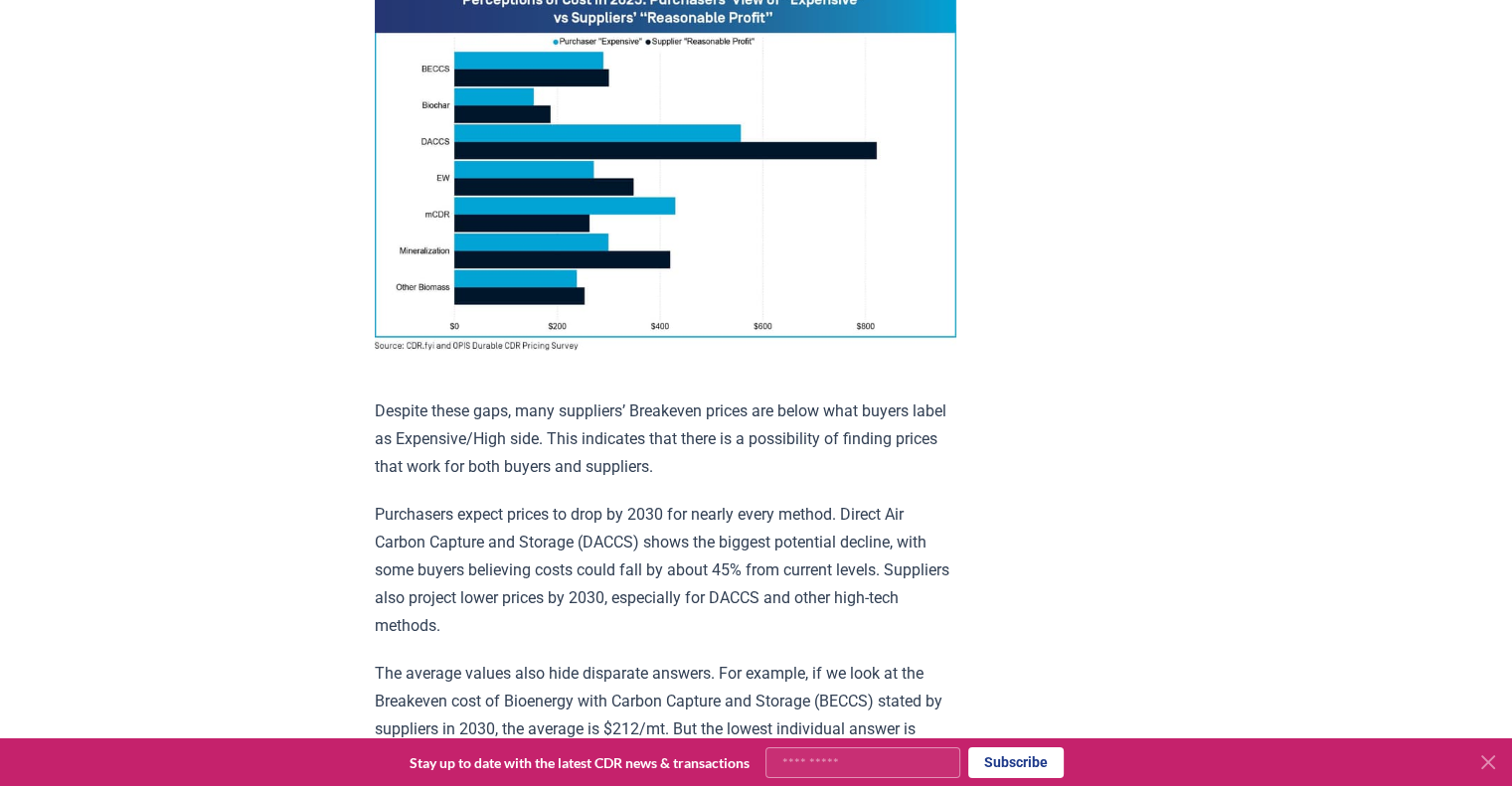scroll, scrollTop: 1510, scrollLeft: 0, axis: vertical 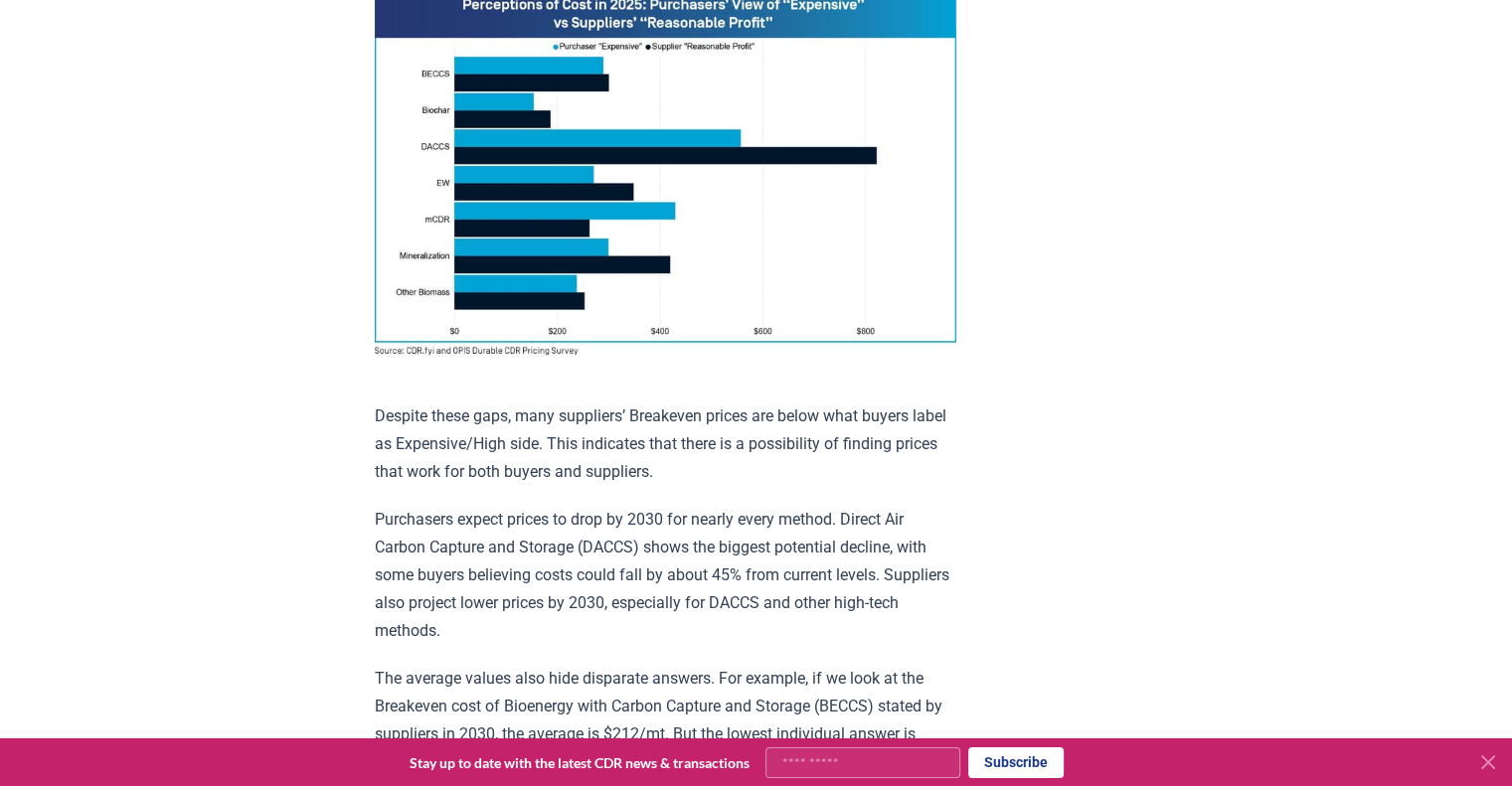 click on "Despite these gaps, many suppliers’ Breakeven prices are below what buyers label as Expensive/High side. This indicates that there is a possibility of finding prices that work for both buyers and suppliers." at bounding box center (665, 444) 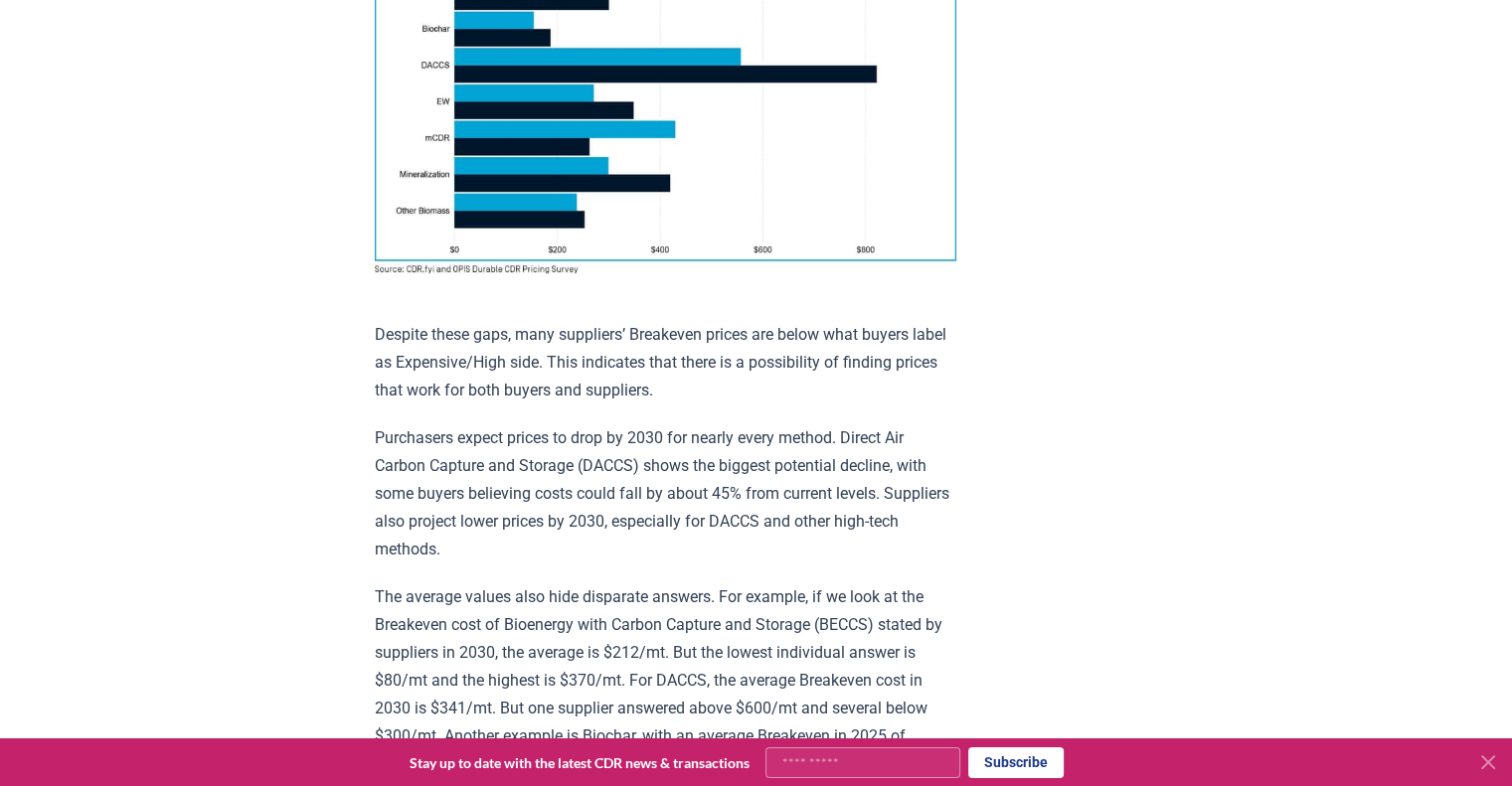scroll, scrollTop: 1630, scrollLeft: 0, axis: vertical 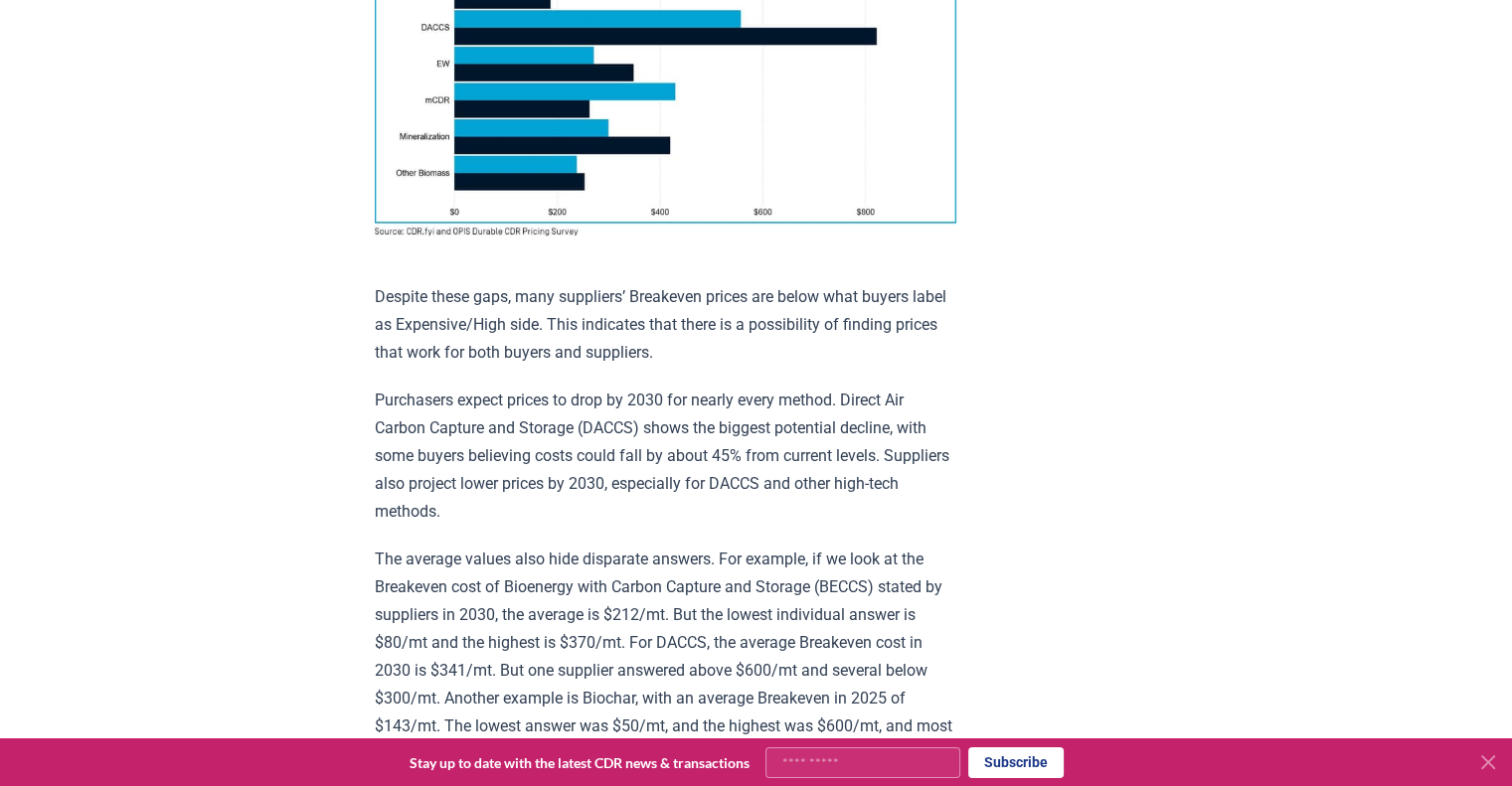 click on "Purchasers expect prices to drop by 2030 for nearly every method. Direct Air Carbon Capture and Storage (DACCS) shows the biggest potential decline, with some buyers believing costs could fall by about 45% from current levels. Suppliers also project lower prices by 2030, especially for DACCS and other high-tech methods." at bounding box center (665, 456) 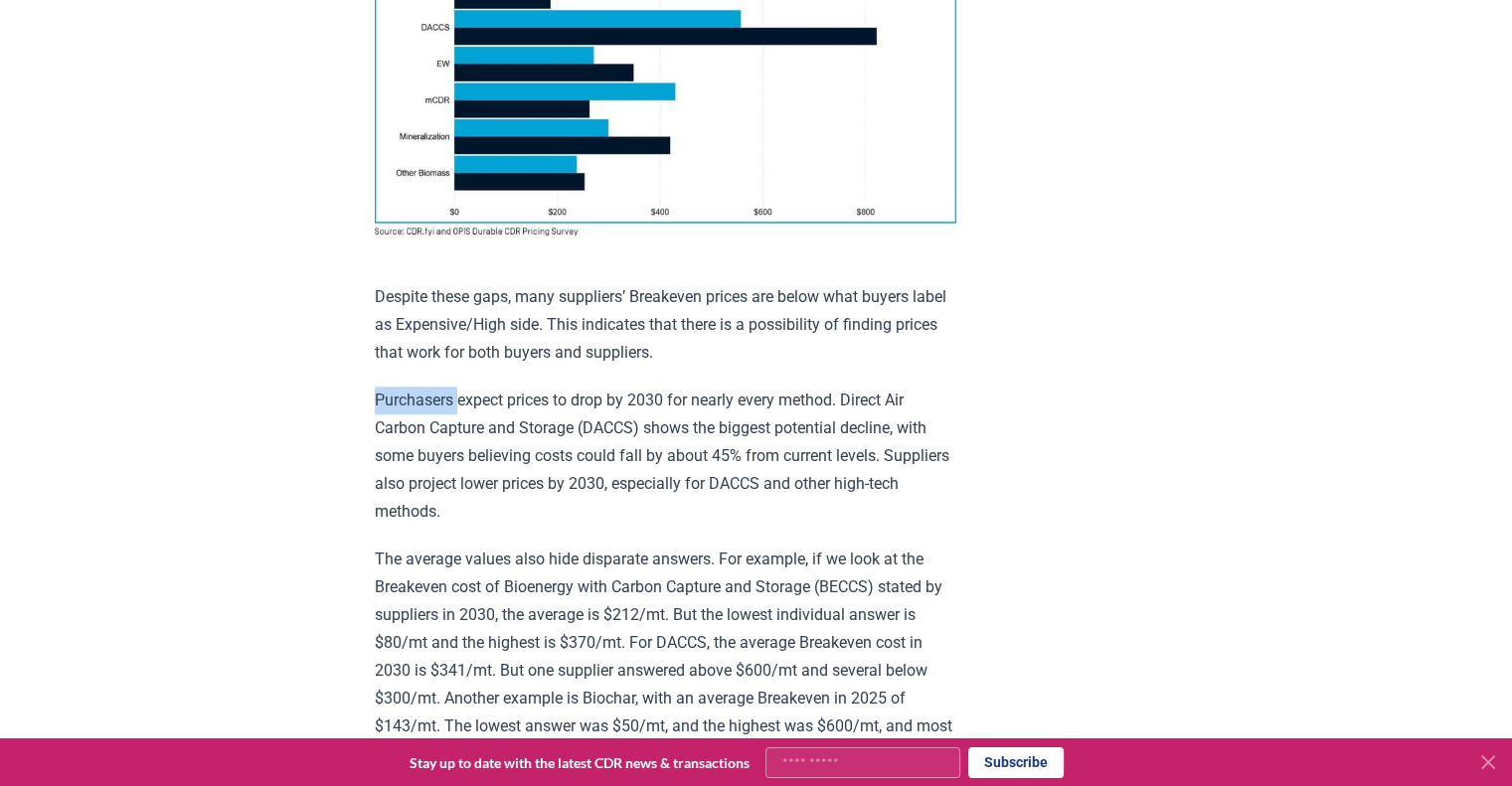 click on "Purchasers expect prices to drop by 2030 for nearly every method. Direct Air Carbon Capture and Storage (DACCS) shows the biggest potential decline, with some buyers believing costs could fall by about 45% from current levels. Suppliers also project lower prices by 2030, especially for DACCS and other high-tech methods." at bounding box center [665, 456] 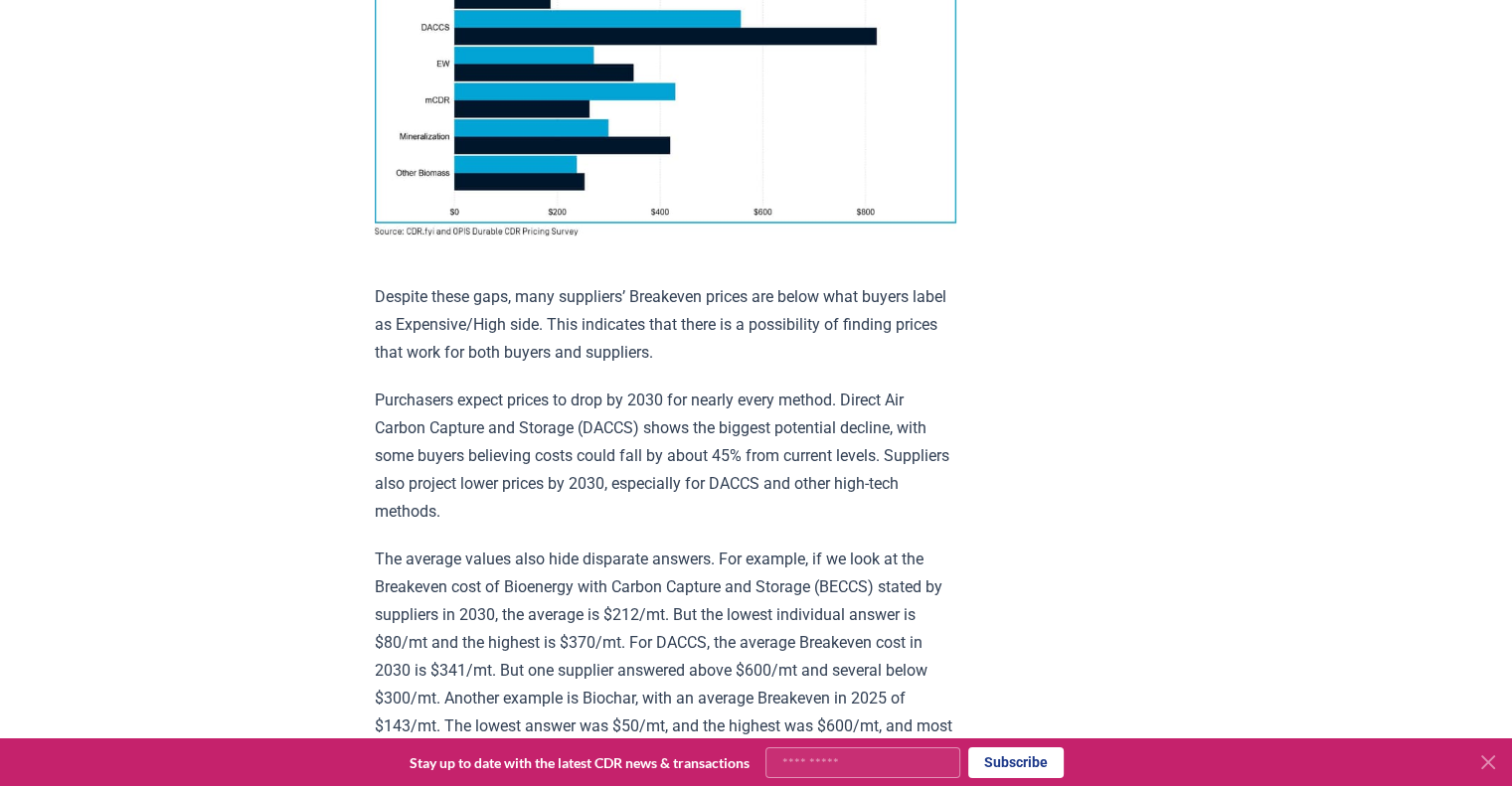 click on "Insights from the CDR.fyi/OPIS Pricing Survey Pricing data is the most sought-after information in durable carbon dioxide removal (CDR). To address this market need,  CDR.fyi  and  OPIS, a Dow Jones Company , partnered to conduct the durable CDR pricing survey. The survey, which targeted purchasers and suppliers of durable CDR, aimed to increase transparency in pricing and support the industry’s growth by gathering data on acceptable price ranges, optimal price points, and market dynamics. The biggest takeaway from the survey is  a significant gap between what purchasers are willing to pay and what suppliers need to achieve profitability.  This gap is biggest for 2025 but remains substantial for 2030. Despite these gaps, many suppliers’ Breakeven prices are below what buyers label as Expensive/High side. This indicates that there is a possibility of finding prices that work for both buyers and suppliers. already purchased or sold credits lower On the buyer side, veterans generally anticipated  higher The" at bounding box center (665, 778) 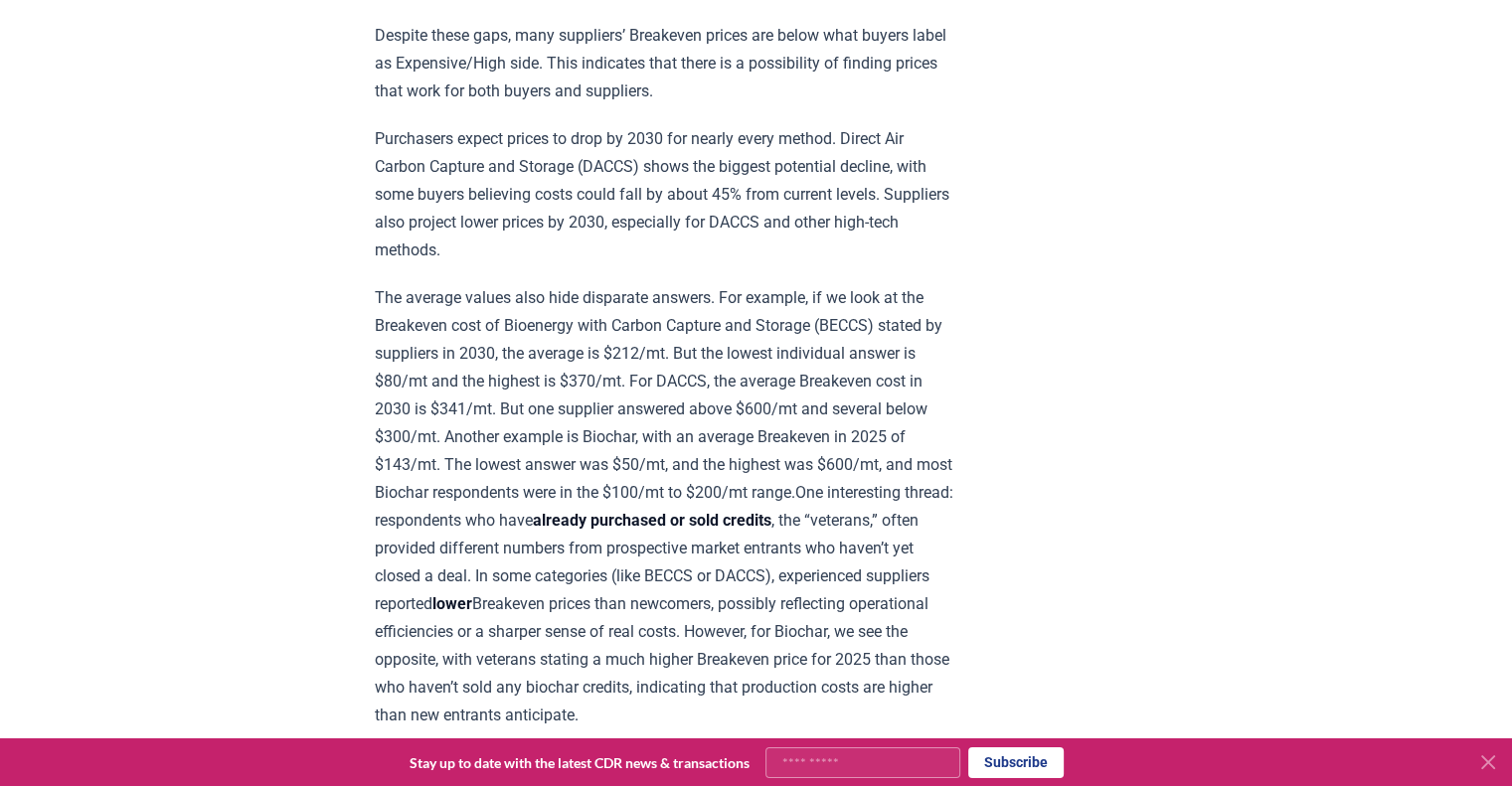 scroll, scrollTop: 1908, scrollLeft: 0, axis: vertical 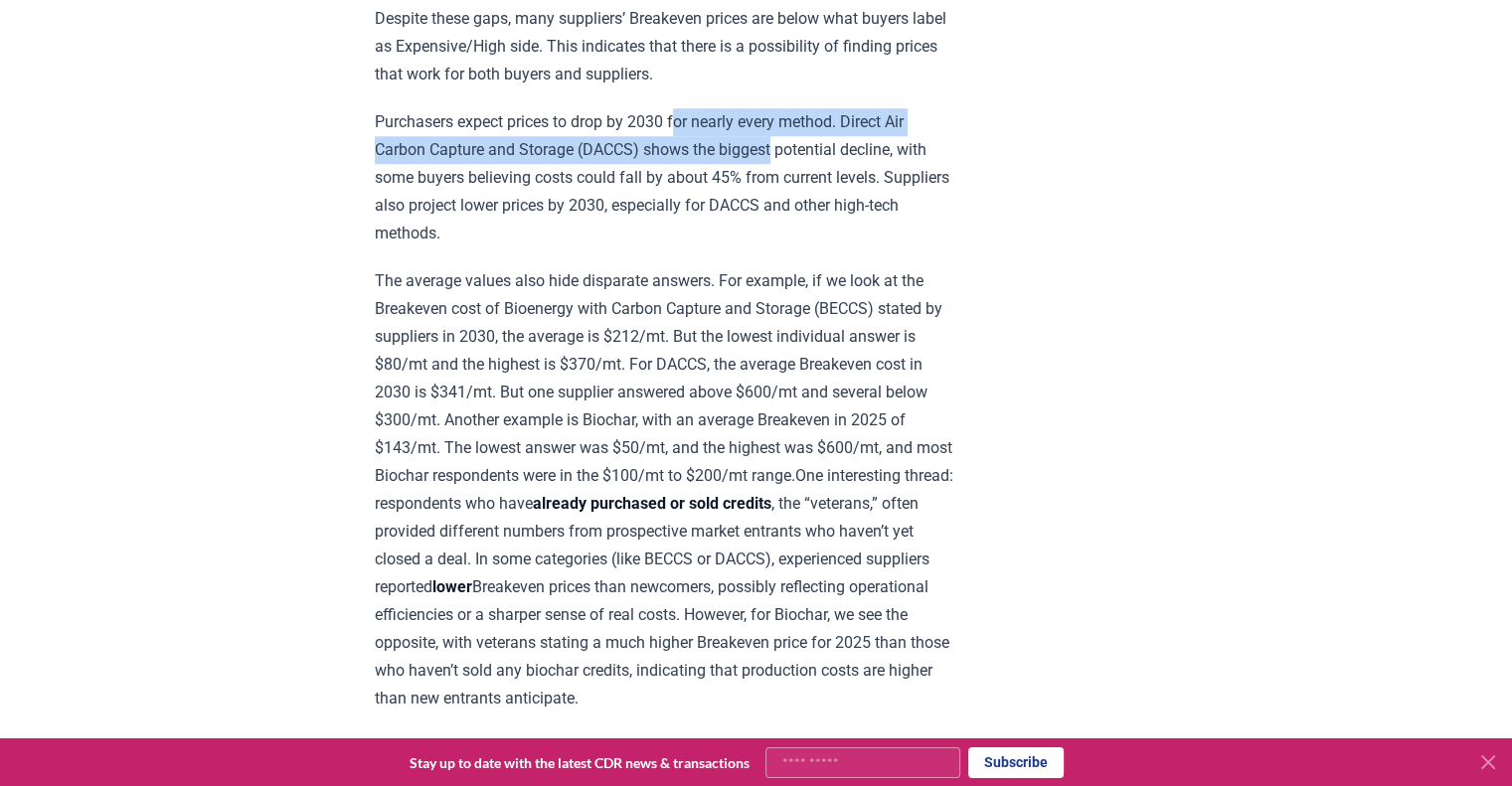 drag, startPoint x: 680, startPoint y: 112, endPoint x: 780, endPoint y: 127, distance: 101.11874 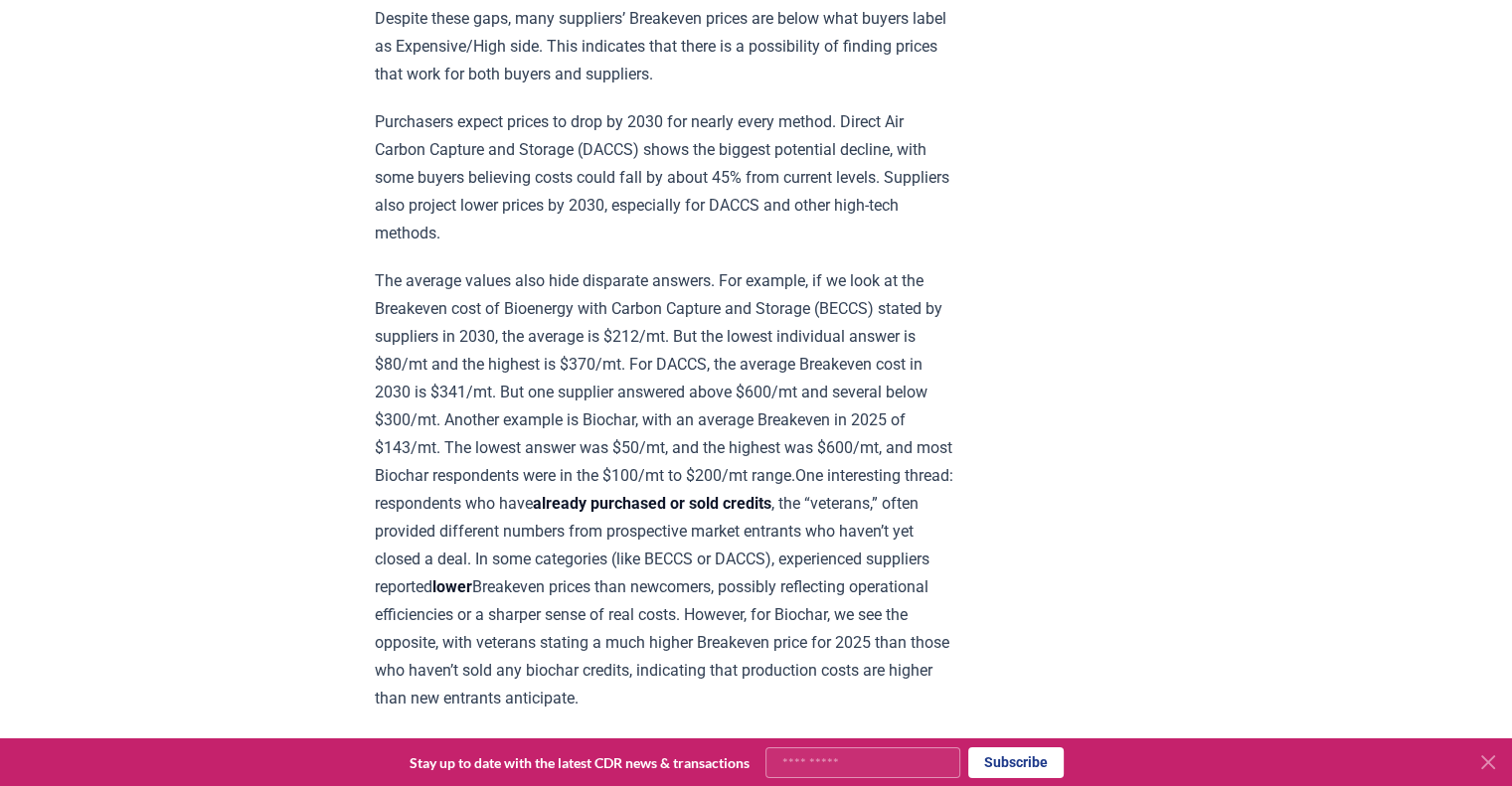 click on "Purchasers expect prices to drop by 2030 for nearly every method. Direct Air Carbon Capture and Storage (DACCS) shows the biggest potential decline, with some buyers believing costs could fall by about 45% from current levels. Suppliers also project lower prices by 2030, especially for DACCS and other high-tech methods." at bounding box center [665, 178] 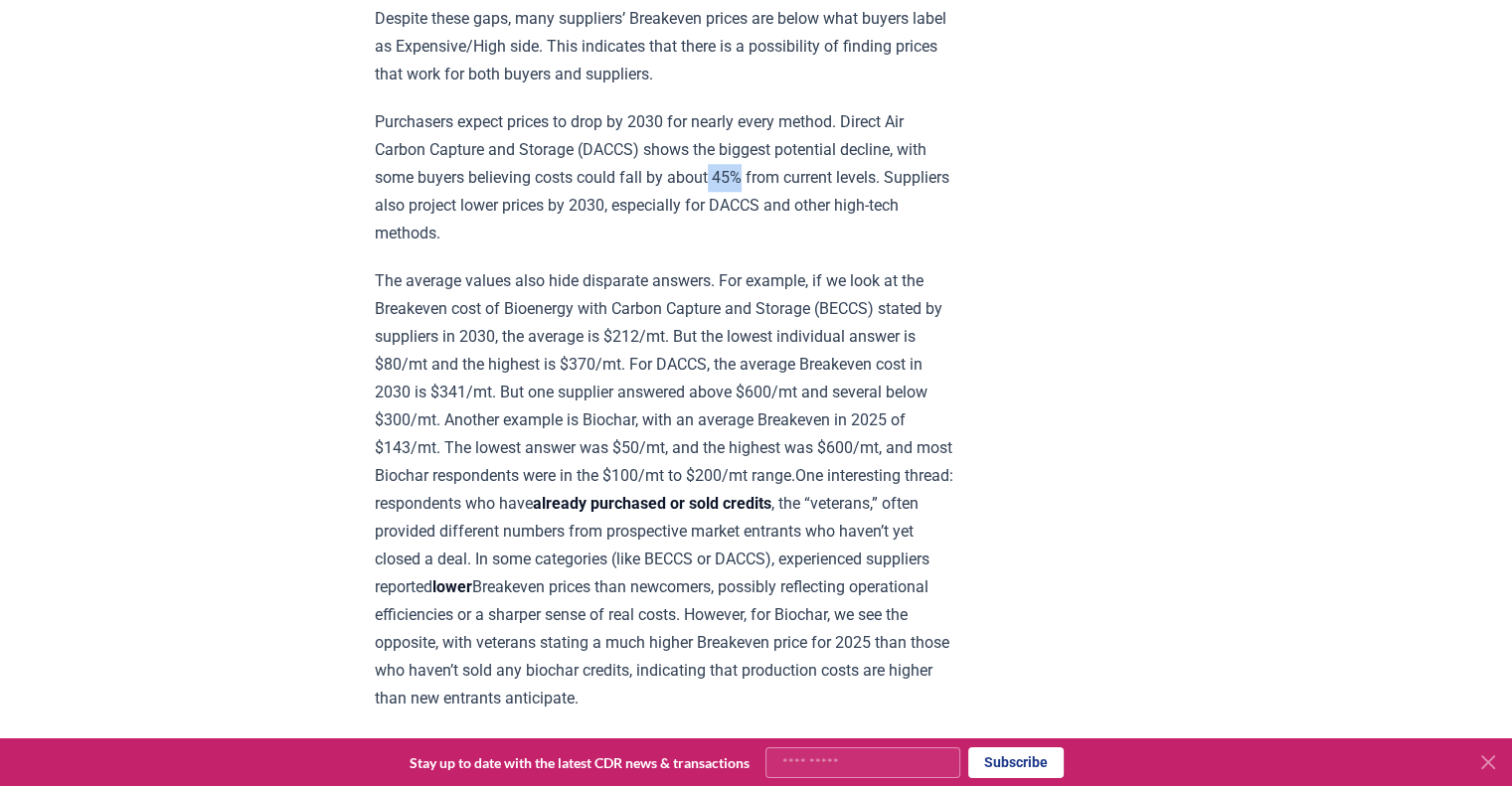 drag, startPoint x: 717, startPoint y: 168, endPoint x: 752, endPoint y: 180, distance: 37 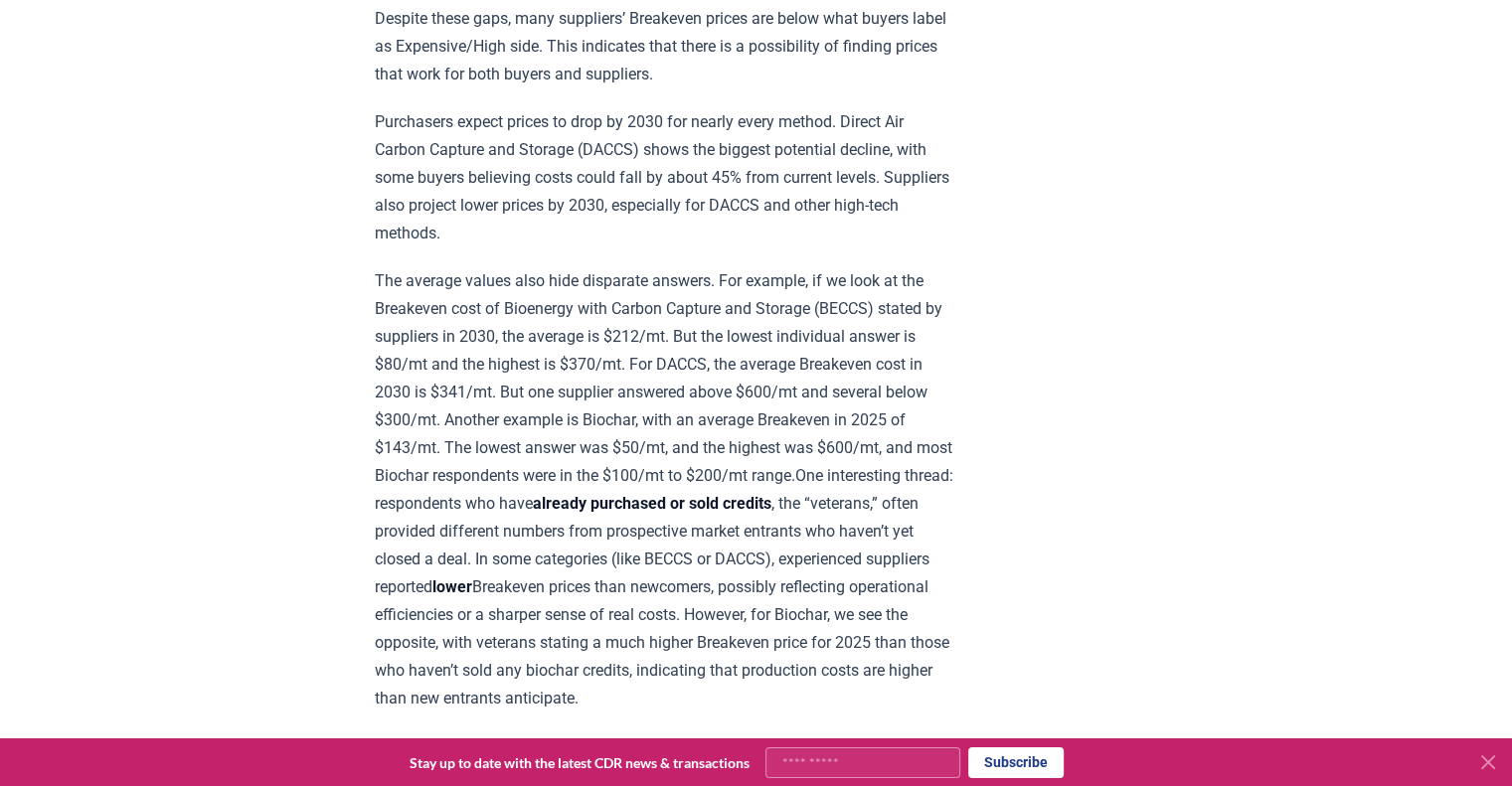 click on "Purchasers expect prices to drop by 2030 for nearly every method. Direct Air Carbon Capture and Storage (DACCS) shows the biggest potential decline, with some buyers believing costs could fall by about 45% from current levels. Suppliers also project lower prices by 2030, especially for DACCS and other high-tech methods." at bounding box center (665, 178) 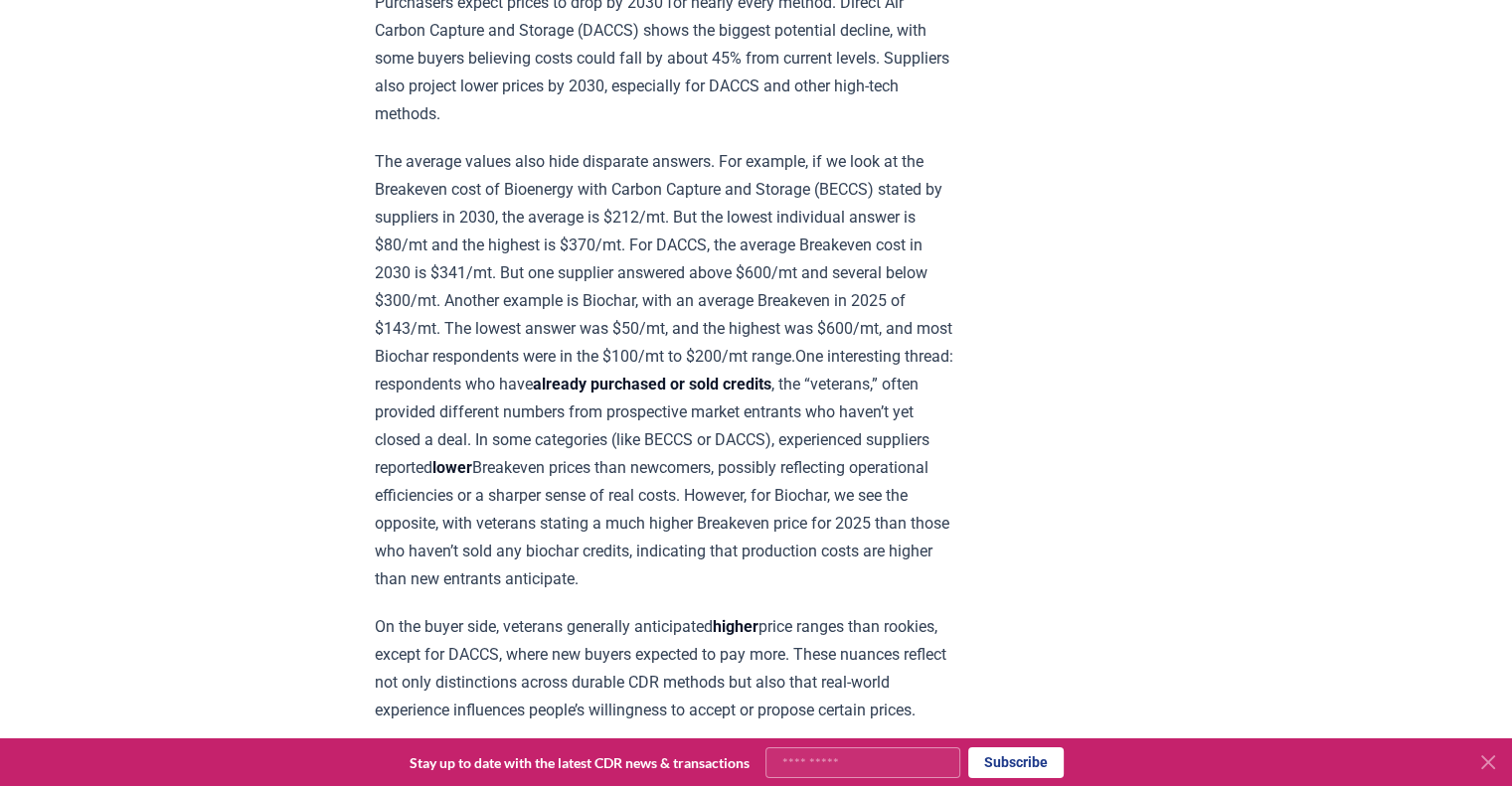 scroll, scrollTop: 2067, scrollLeft: 0, axis: vertical 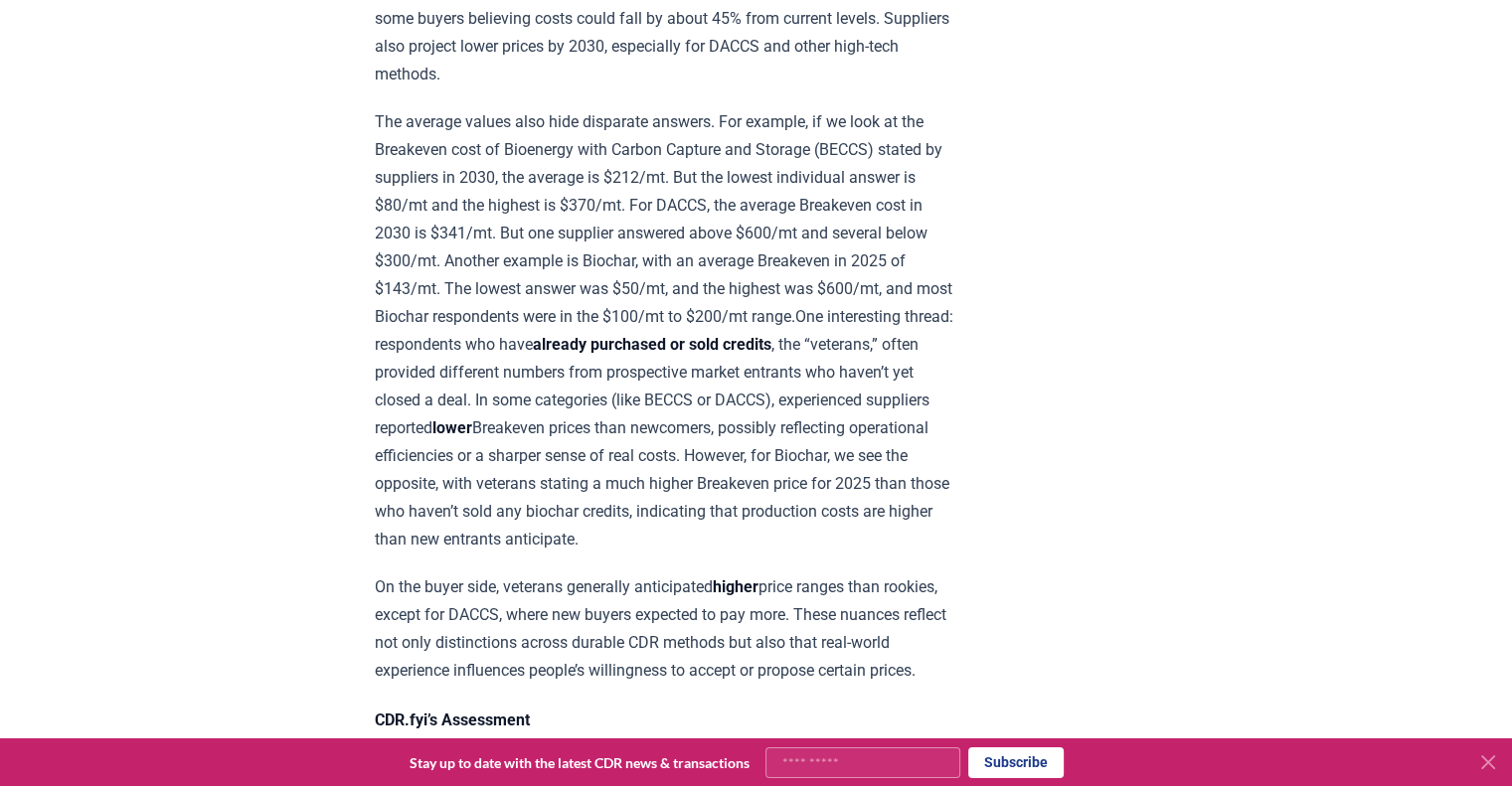 click on "The average values also hide disparate answers. For example, if we look at the Breakeven cost of Bioenergy with Carbon Capture and Storage (BECCS) stated by suppliers in 2030, the average is $212/mt. But the lowest individual answer is $80/mt and the highest is $370/mt. For DACCS, the average Breakeven cost in 2030 is $341/mt. But one supplier answered above $600/mt and several below $300/mt. Another example is Biochar, with an average Breakeven in 2025 of $143/mt. The lowest answer was $50/mt, and the highest was $600/mt, and most Biochar respondents were in the $100/mt to $200/mt range.One interesting thread: respondents who have  already purchased or sold credits , the “veterans,” often provided different numbers from prospective market entrants who haven’t yet closed a deal. In some categories (like BECCS or DACCS), experienced suppliers reported  lower" at bounding box center (665, 331) 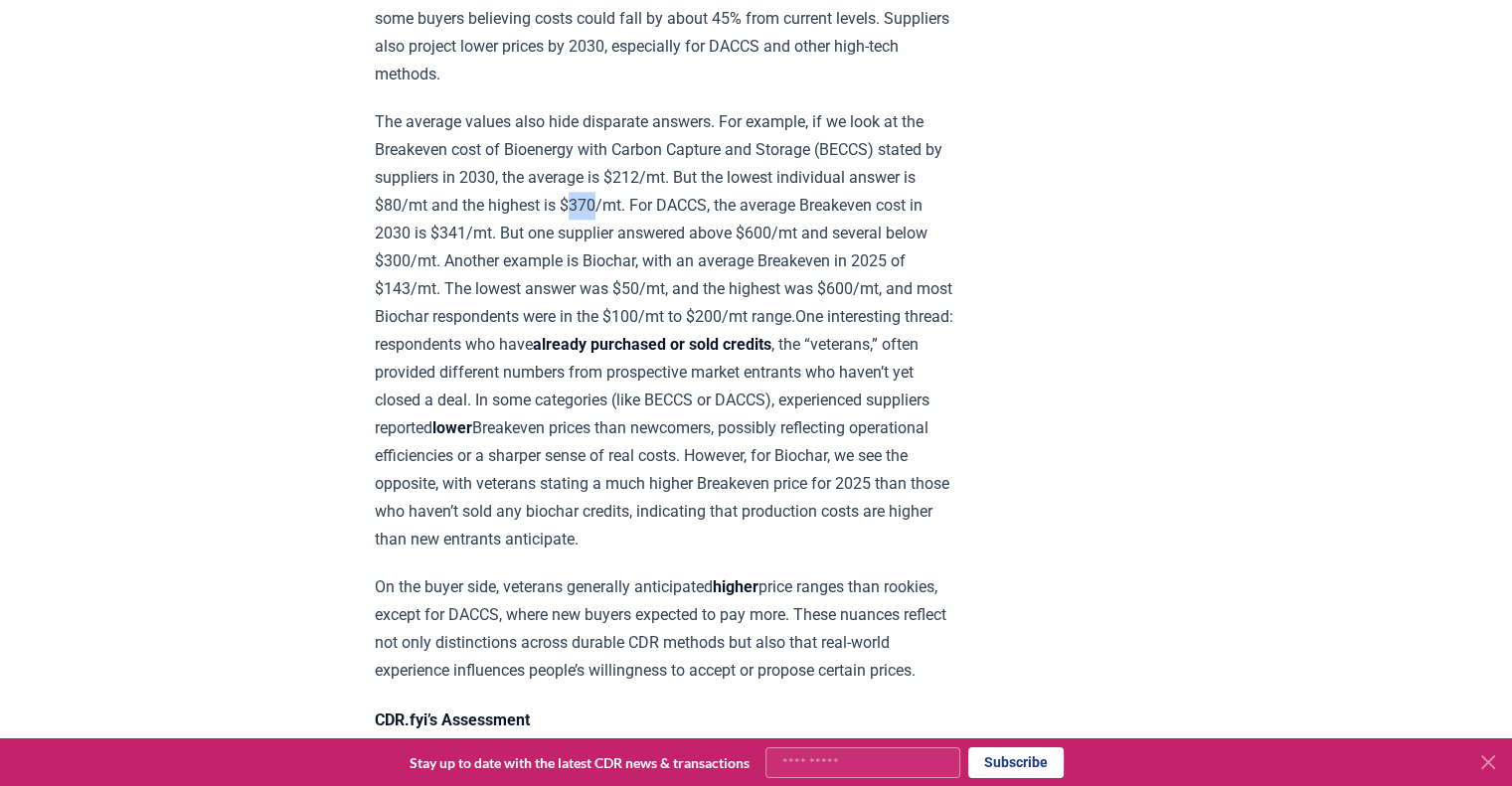 click on "The average values also hide disparate answers. For example, if we look at the Breakeven cost of Bioenergy with Carbon Capture and Storage (BECCS) stated by suppliers in 2030, the average is $212/mt. But the lowest individual answer is $80/mt and the highest is $370/mt. For DACCS, the average Breakeven cost in 2030 is $341/mt. But one supplier answered above $600/mt and several below $300/mt. Another example is Biochar, with an average Breakeven in 2025 of $143/mt. The lowest answer was $50/mt, and the highest was $600/mt, and most Biochar respondents were in the $100/mt to $200/mt range.One interesting thread: respondents who have  already purchased or sold credits , the “veterans,” often provided different numbers from prospective market entrants who haven’t yet closed a deal. In some categories (like BECCS or DACCS), experienced suppliers reported  lower" at bounding box center (665, 331) 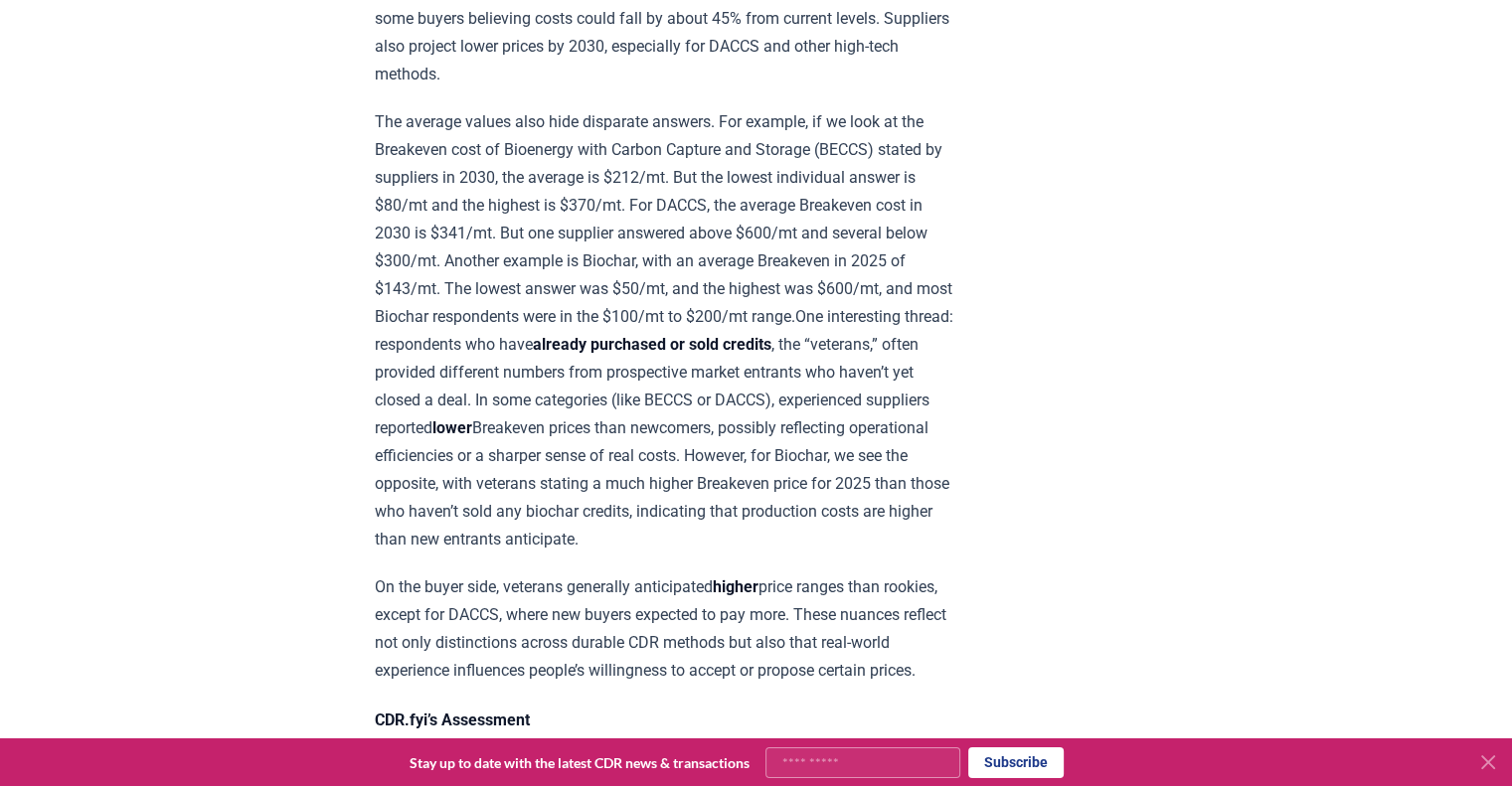 drag, startPoint x: 691, startPoint y: 195, endPoint x: 719, endPoint y: 200, distance: 28.442925 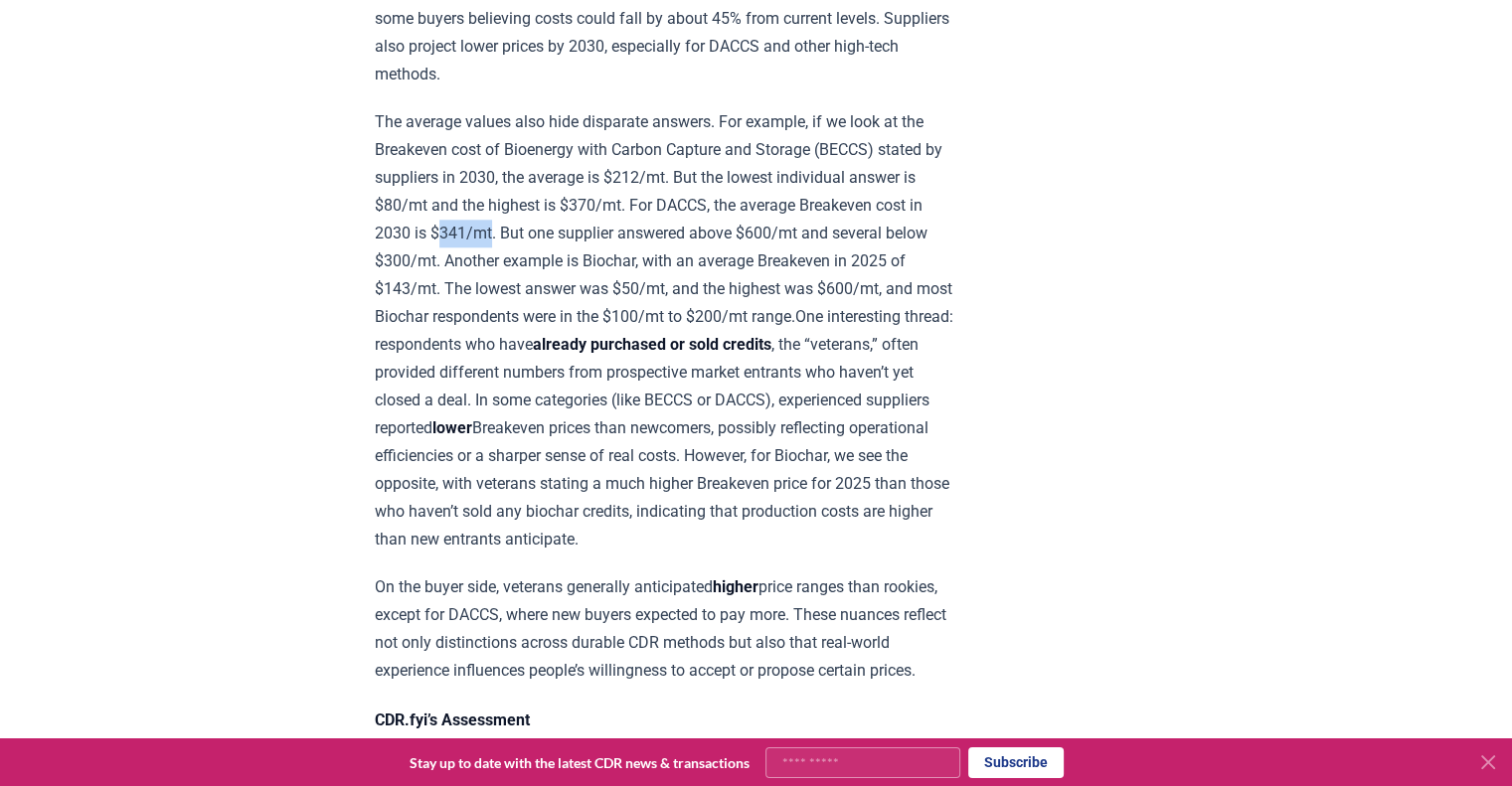 drag, startPoint x: 459, startPoint y: 222, endPoint x: 507, endPoint y: 217, distance: 48.259714 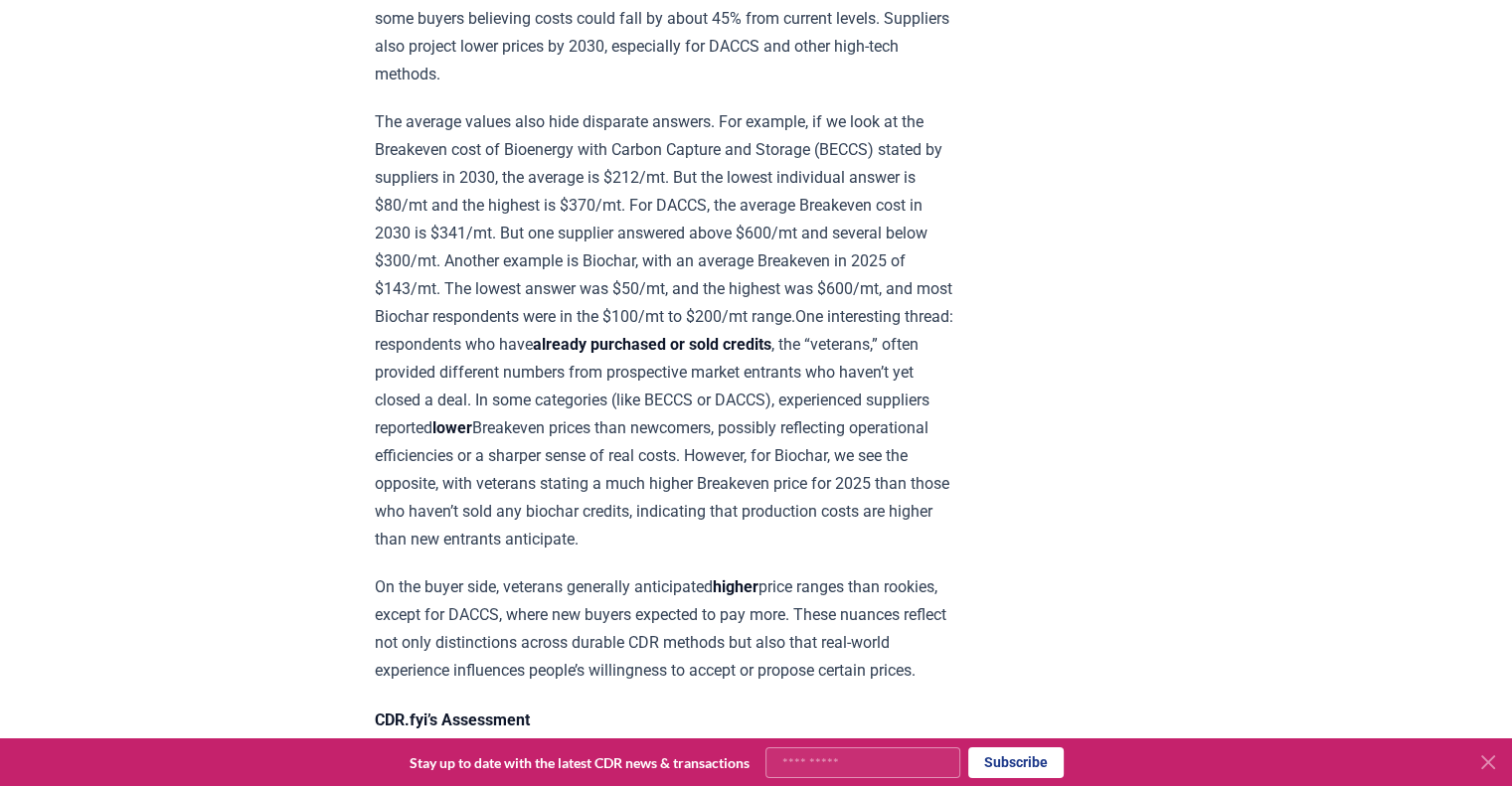 click on "The average values also hide disparate answers. For example, if we look at the Breakeven cost of Bioenergy with Carbon Capture and Storage (BECCS) stated by suppliers in 2030, the average is $212/mt. But the lowest individual answer is $80/mt and the highest is $370/mt. For DACCS, the average Breakeven cost in 2030 is $341/mt. But one supplier answered above $600/mt and several below $300/mt. Another example is Biochar, with an average Breakeven in 2025 of $143/mt. The lowest answer was $50/mt, and the highest was $600/mt, and most Biochar respondents were in the $100/mt to $200/mt range.One interesting thread: respondents who have  already purchased or sold credits , the “veterans,” often provided different numbers from prospective market entrants who haven’t yet closed a deal. In some categories (like BECCS or DACCS), experienced suppliers reported  lower" at bounding box center [665, 331] 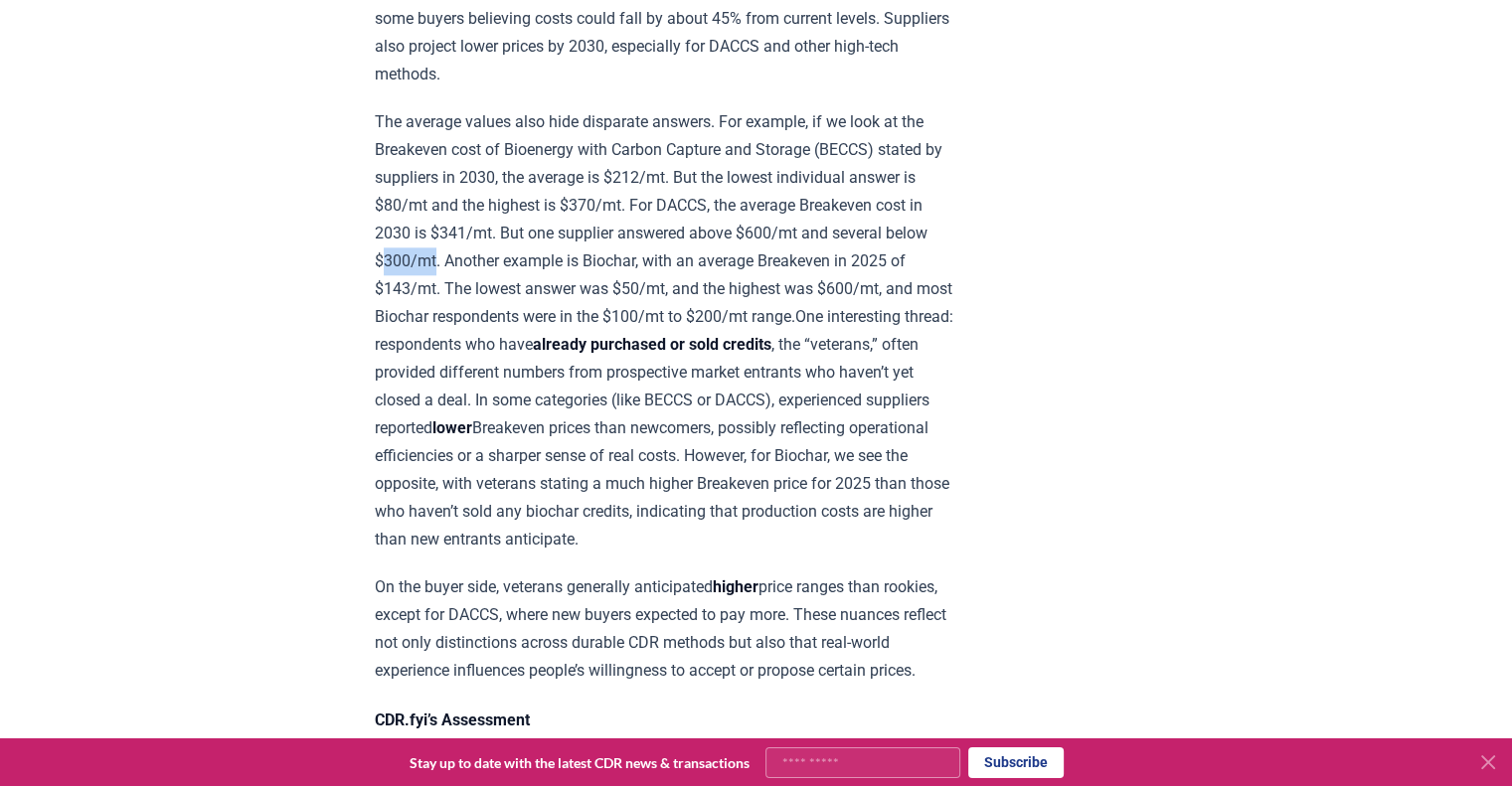 drag, startPoint x: 482, startPoint y: 241, endPoint x: 433, endPoint y: 253, distance: 50.447993 